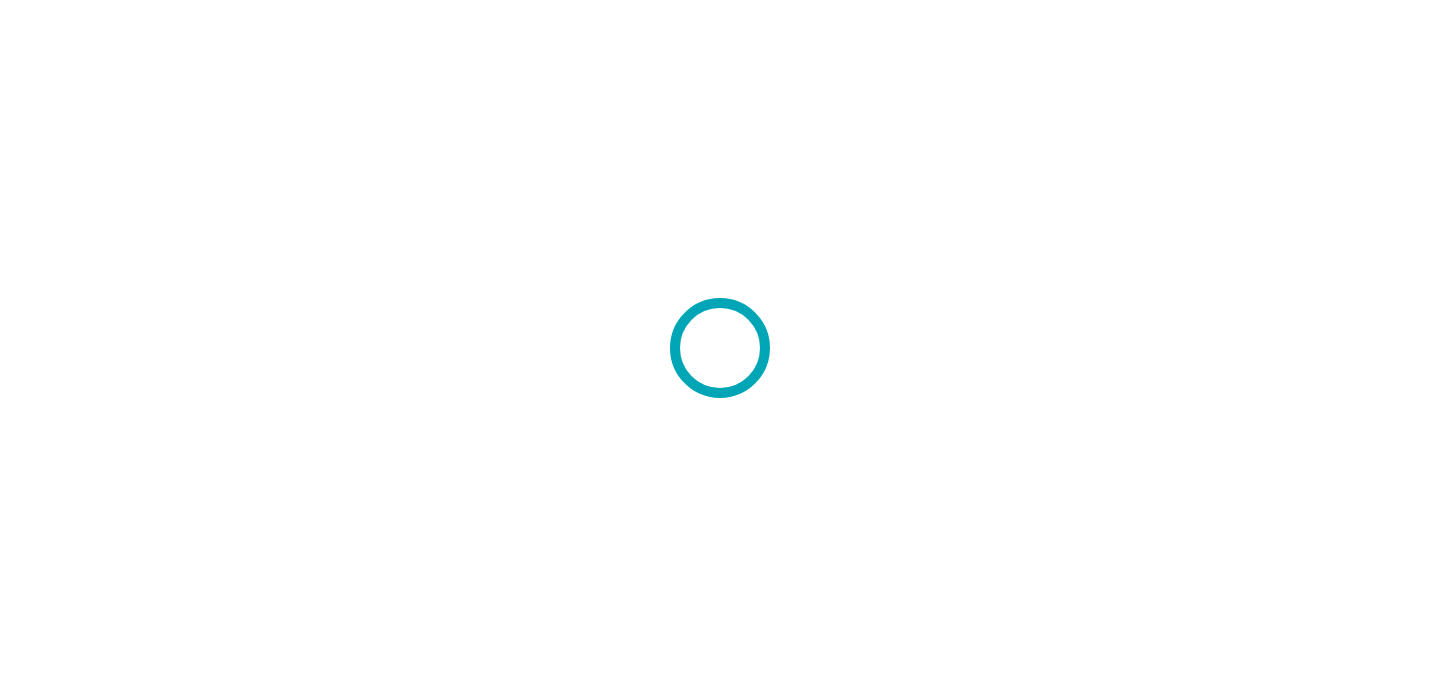 scroll, scrollTop: 0, scrollLeft: 0, axis: both 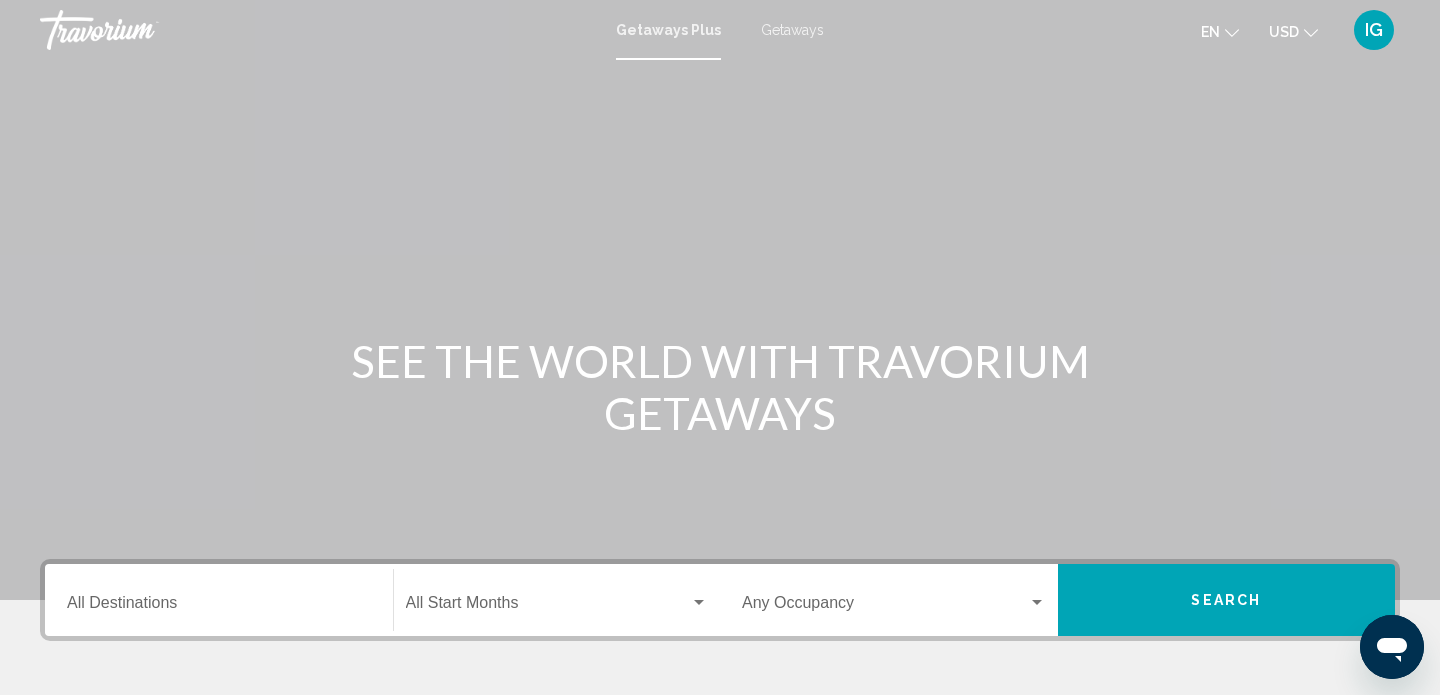click on "Getaways" at bounding box center [792, 30] 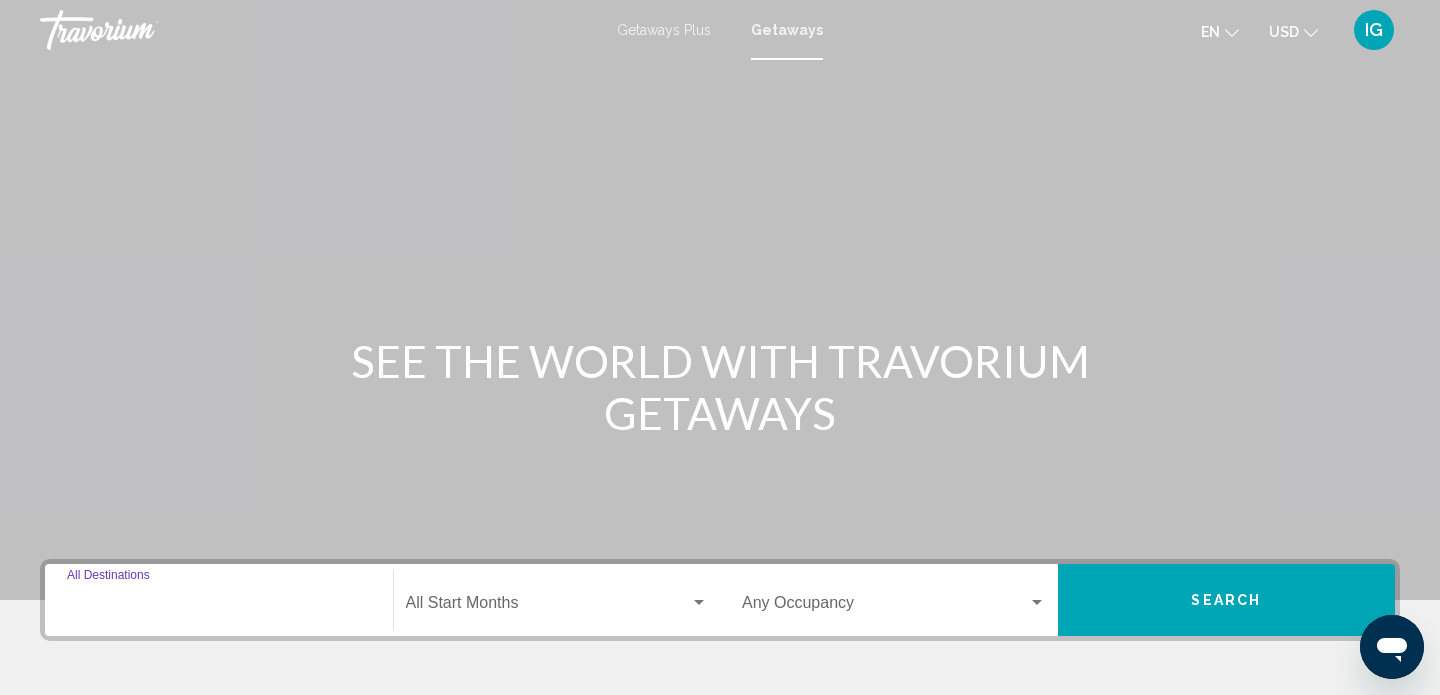 click on "Destination All Destinations" at bounding box center [219, 607] 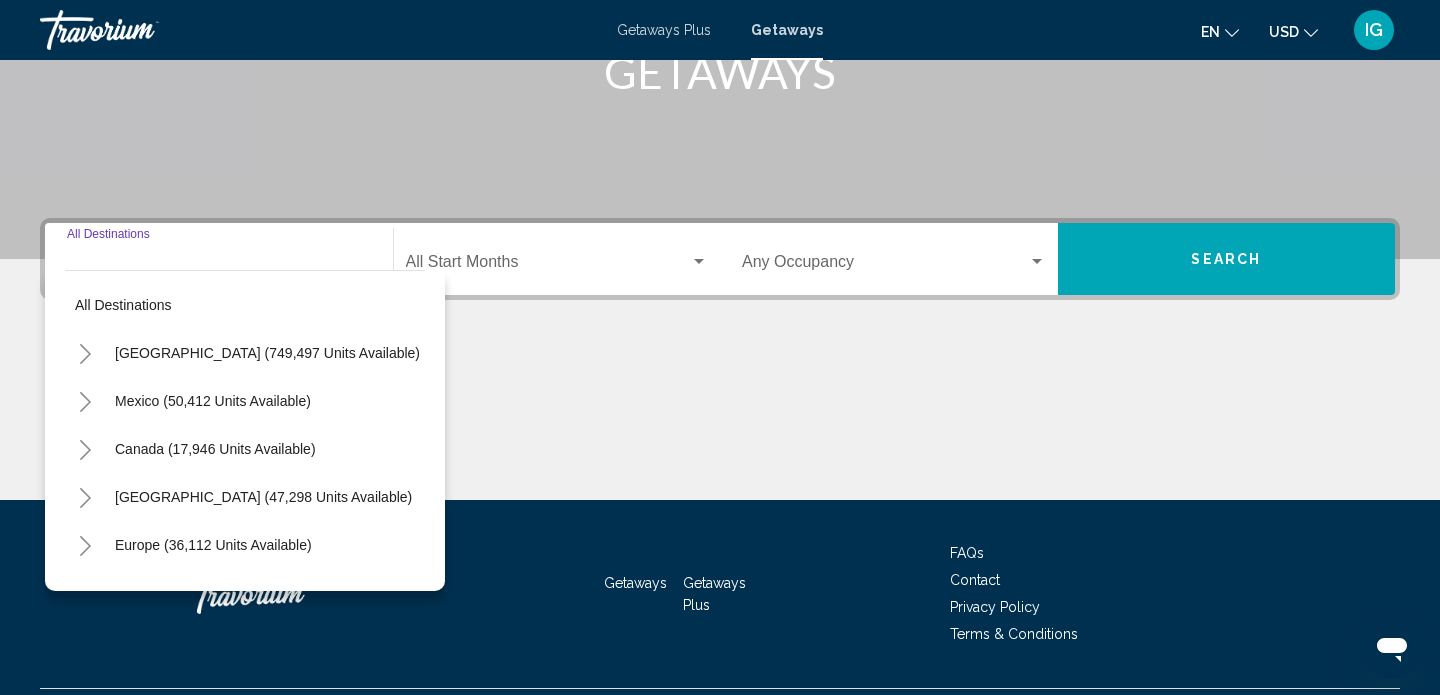 scroll, scrollTop: 391, scrollLeft: 0, axis: vertical 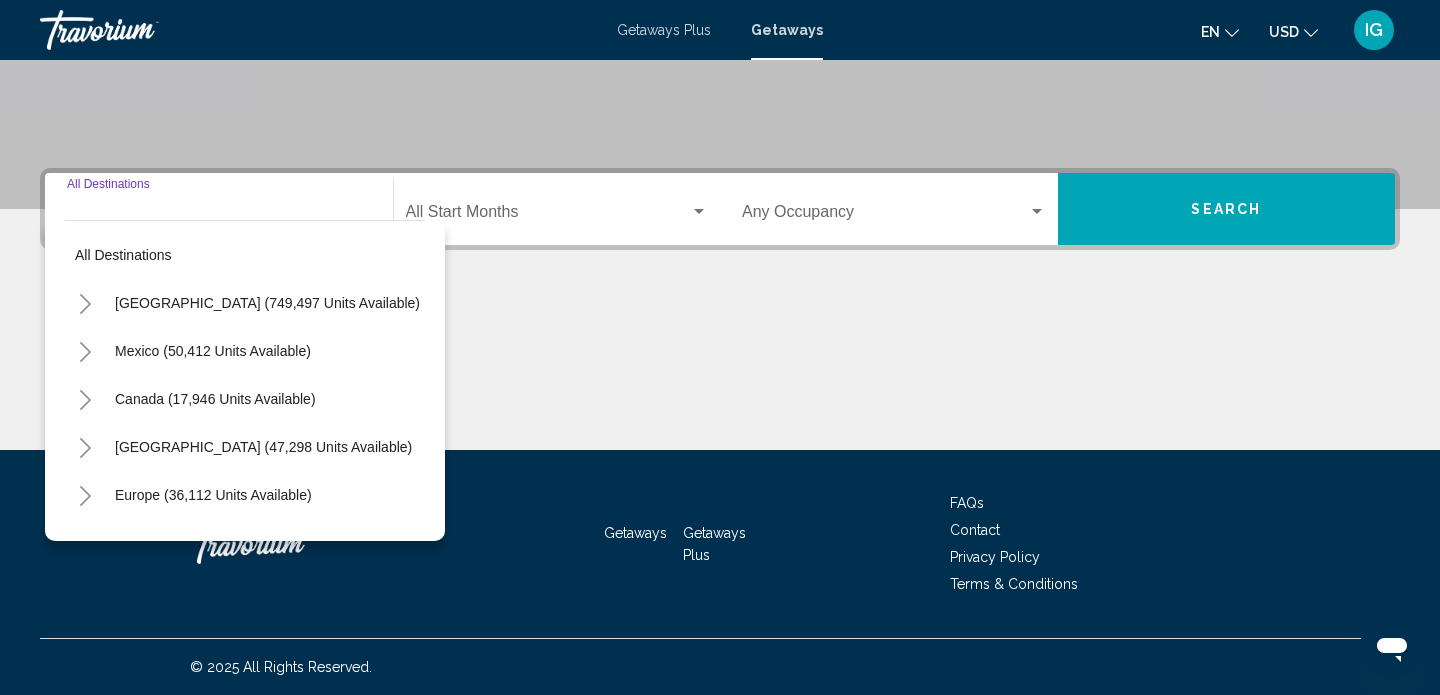 click 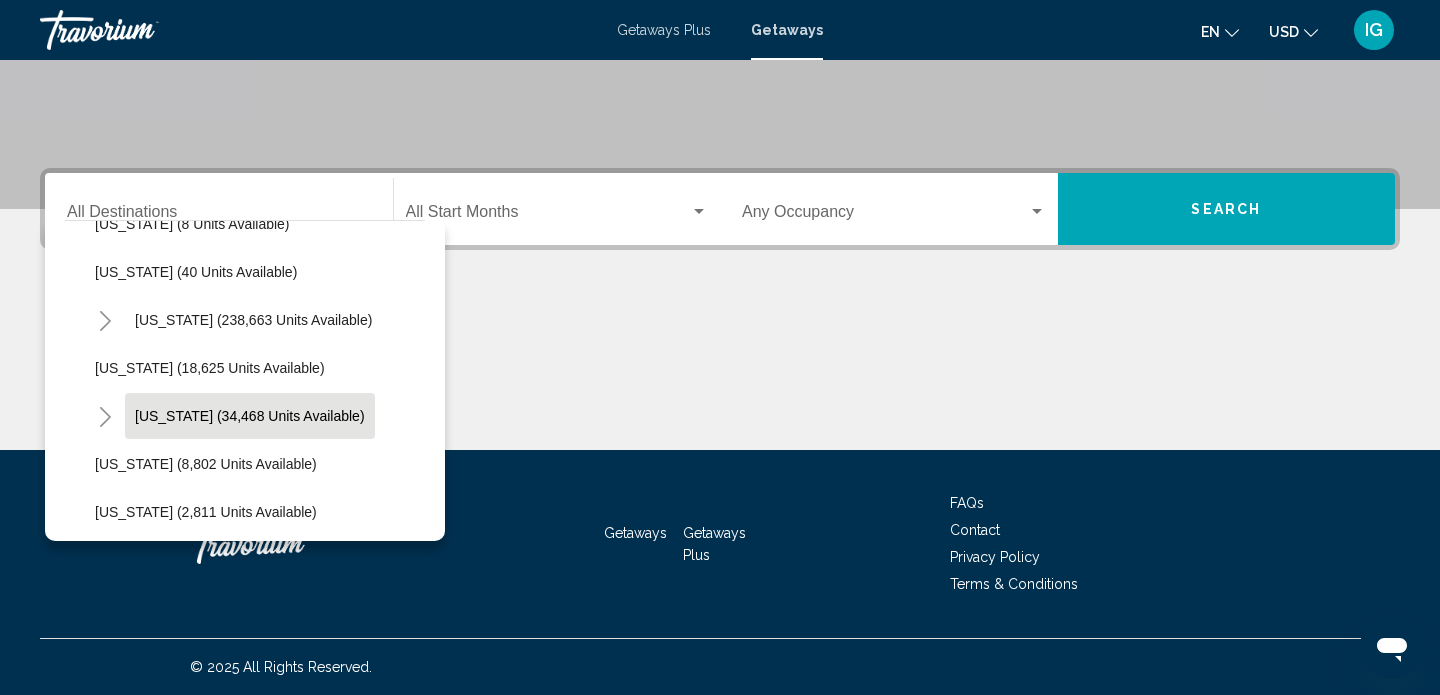 scroll, scrollTop: 324, scrollLeft: 0, axis: vertical 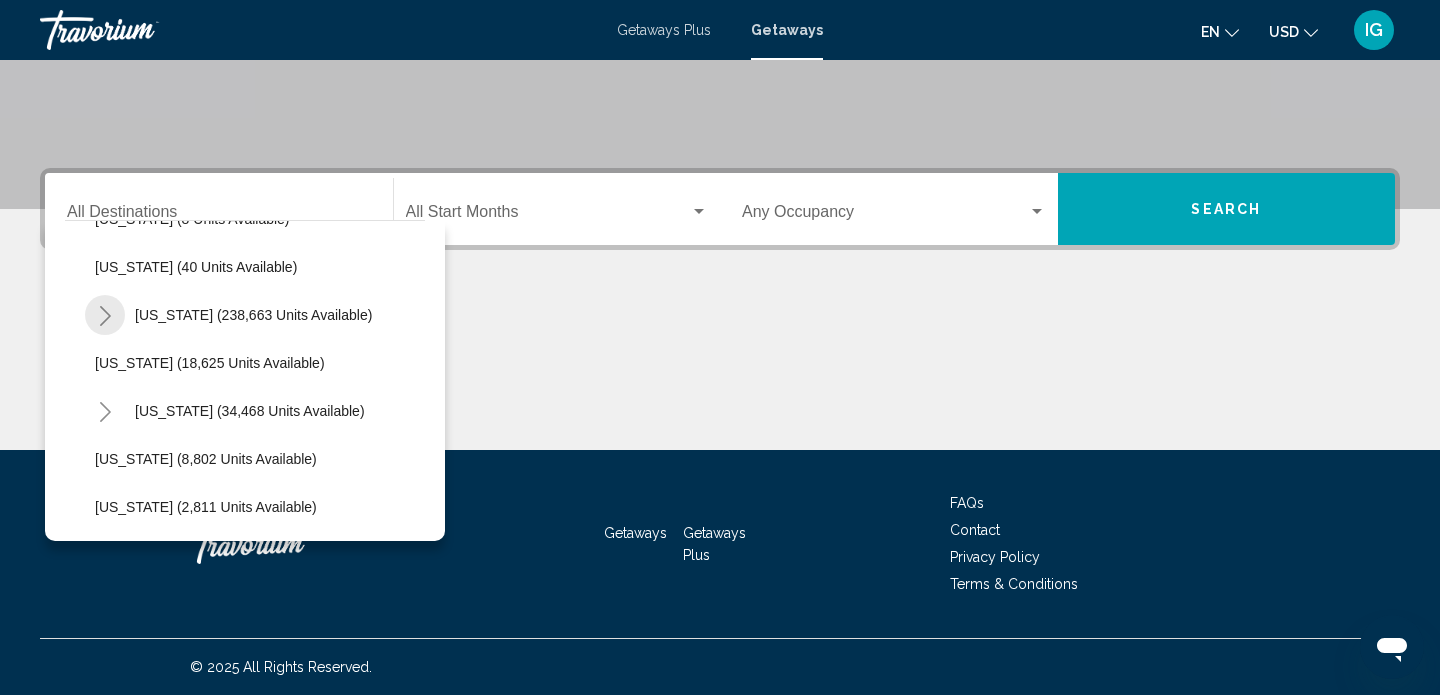 click 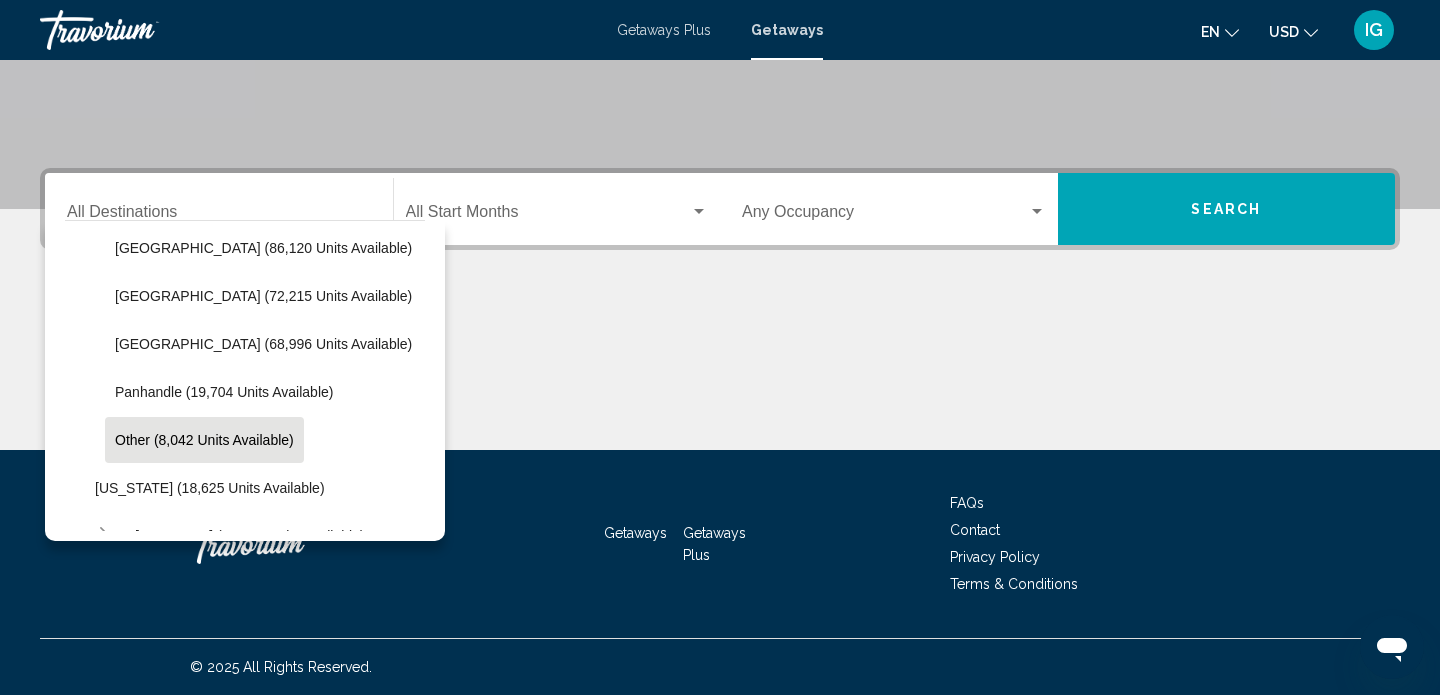 scroll, scrollTop: 441, scrollLeft: 0, axis: vertical 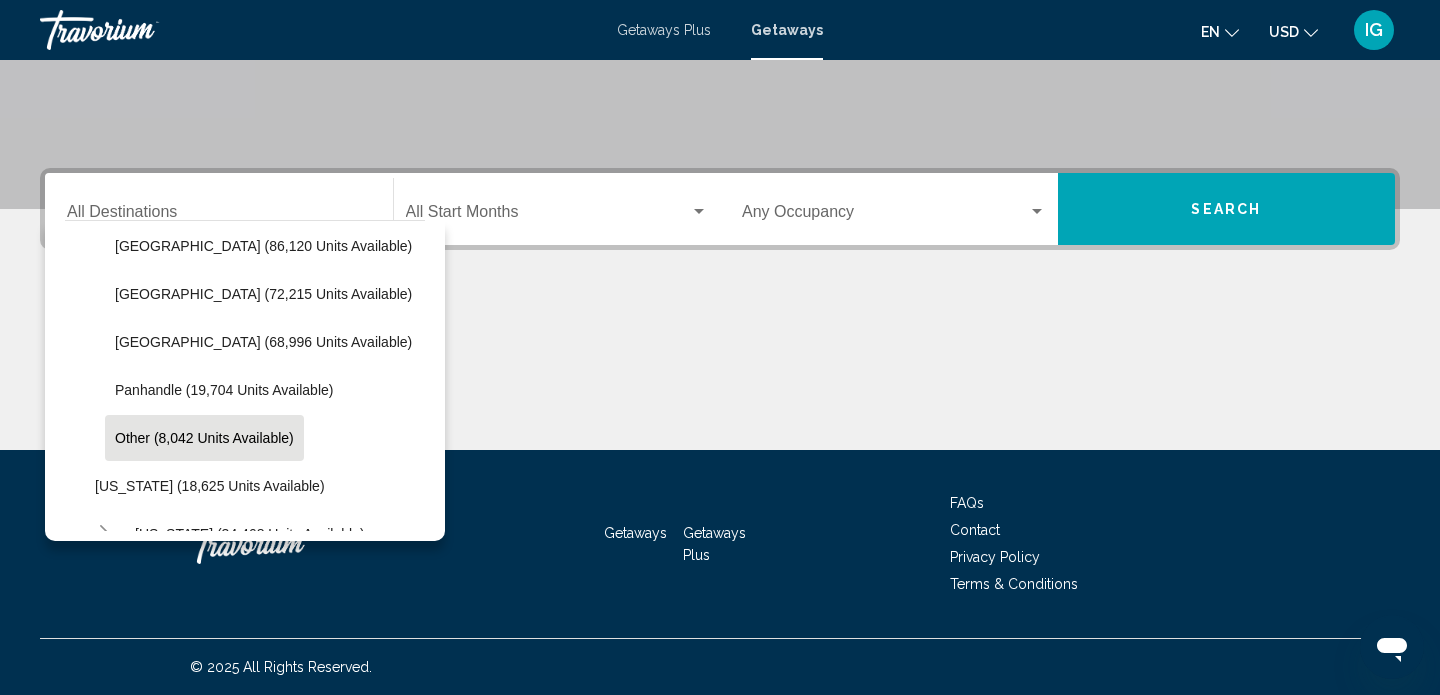 click on "Other (8,042 units available)" 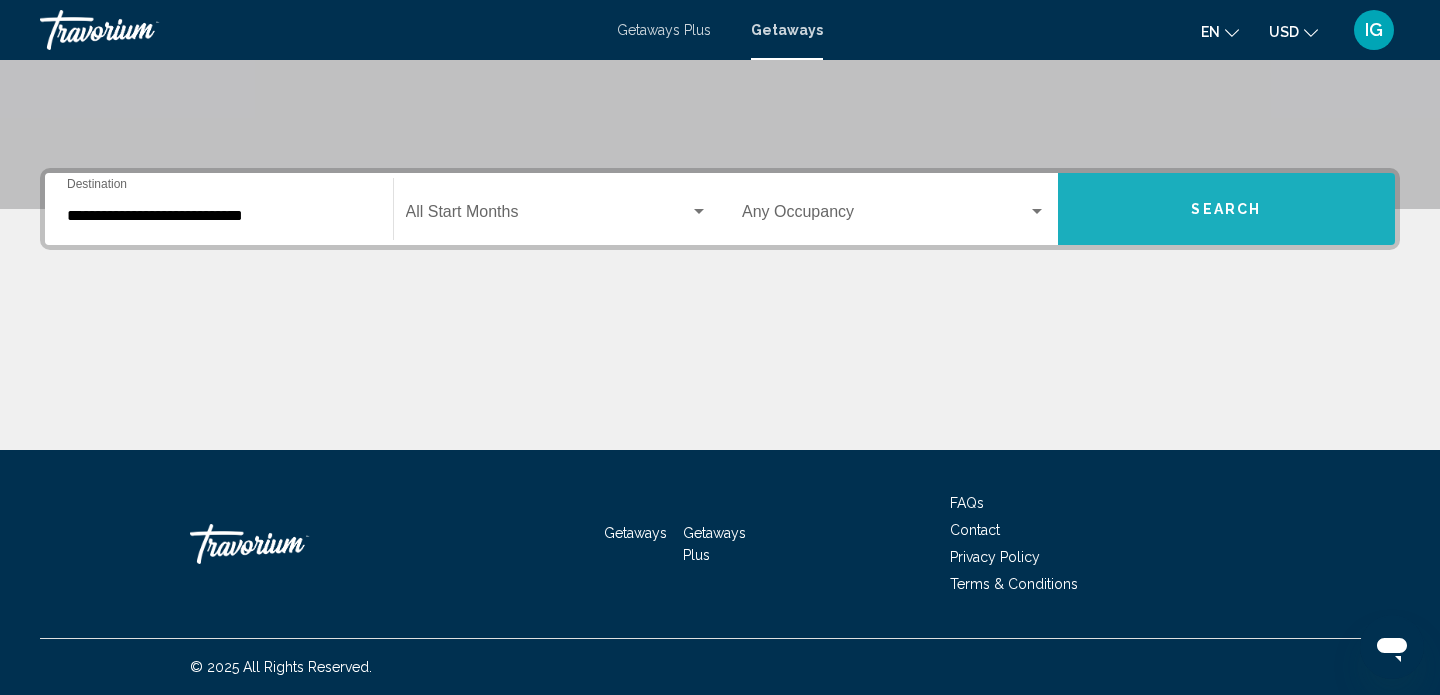 click on "Search" at bounding box center (1227, 209) 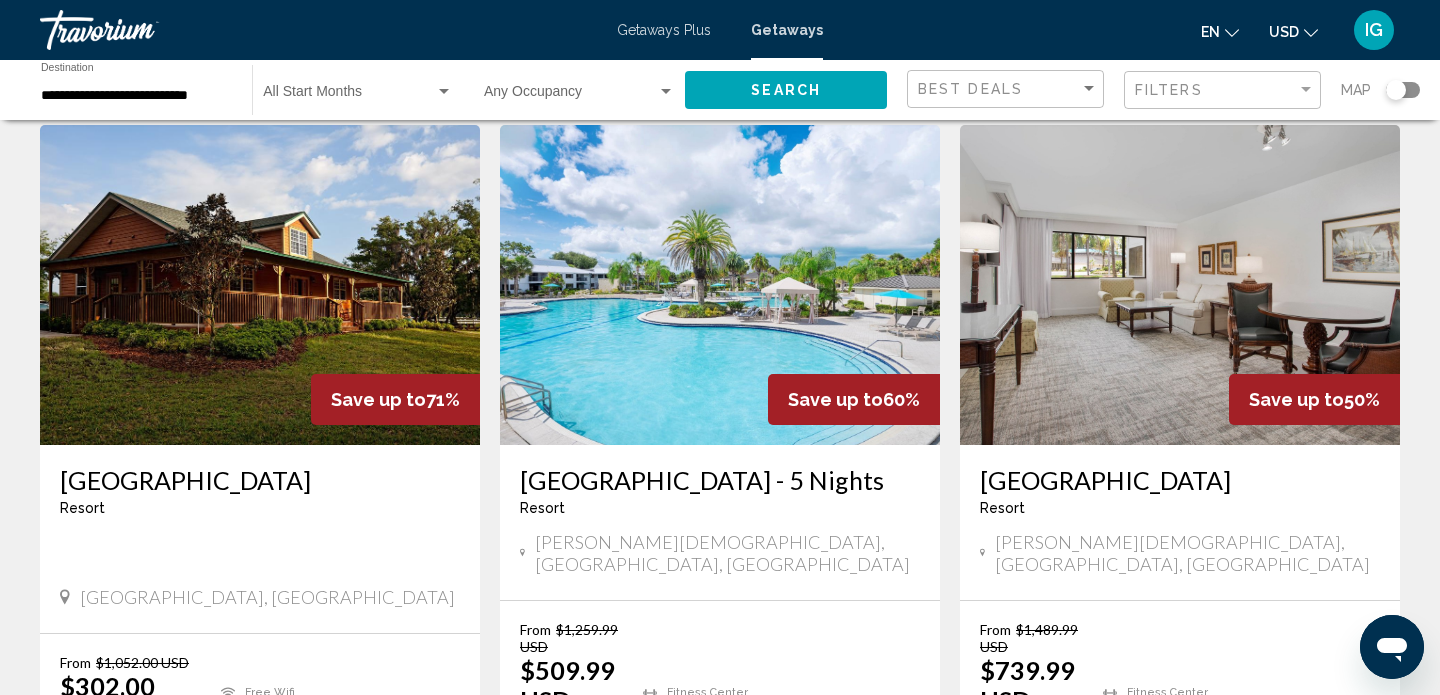 scroll, scrollTop: 812, scrollLeft: 0, axis: vertical 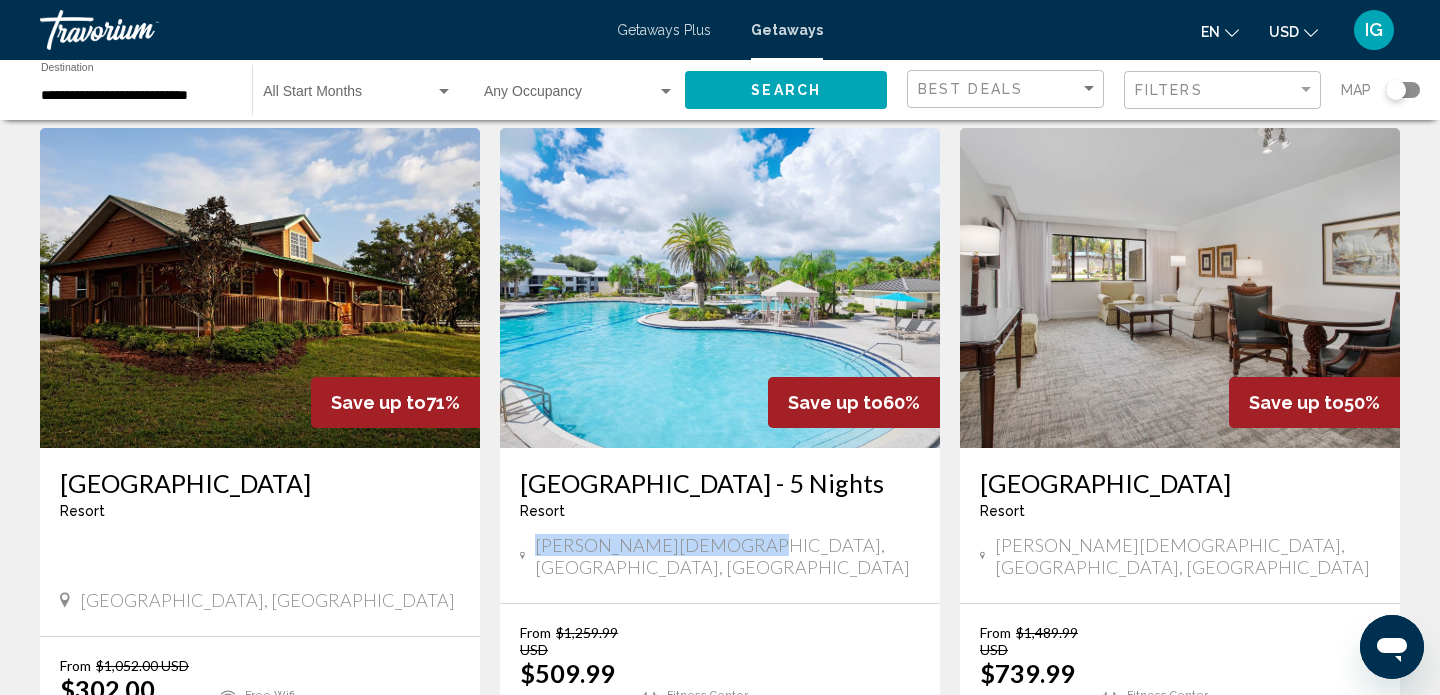 drag, startPoint x: 543, startPoint y: 506, endPoint x: 734, endPoint y: 510, distance: 191.04189 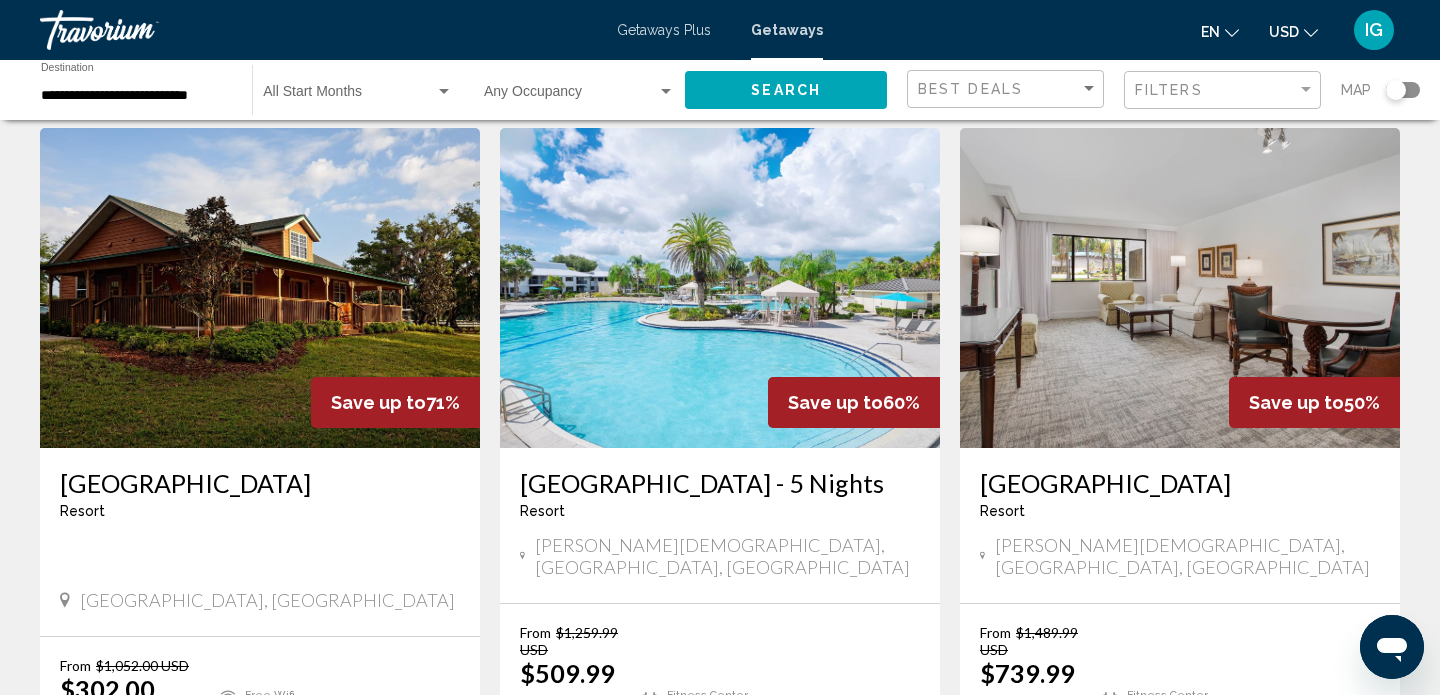 click on "Wesley Chapel, FL, USA" at bounding box center [720, 556] 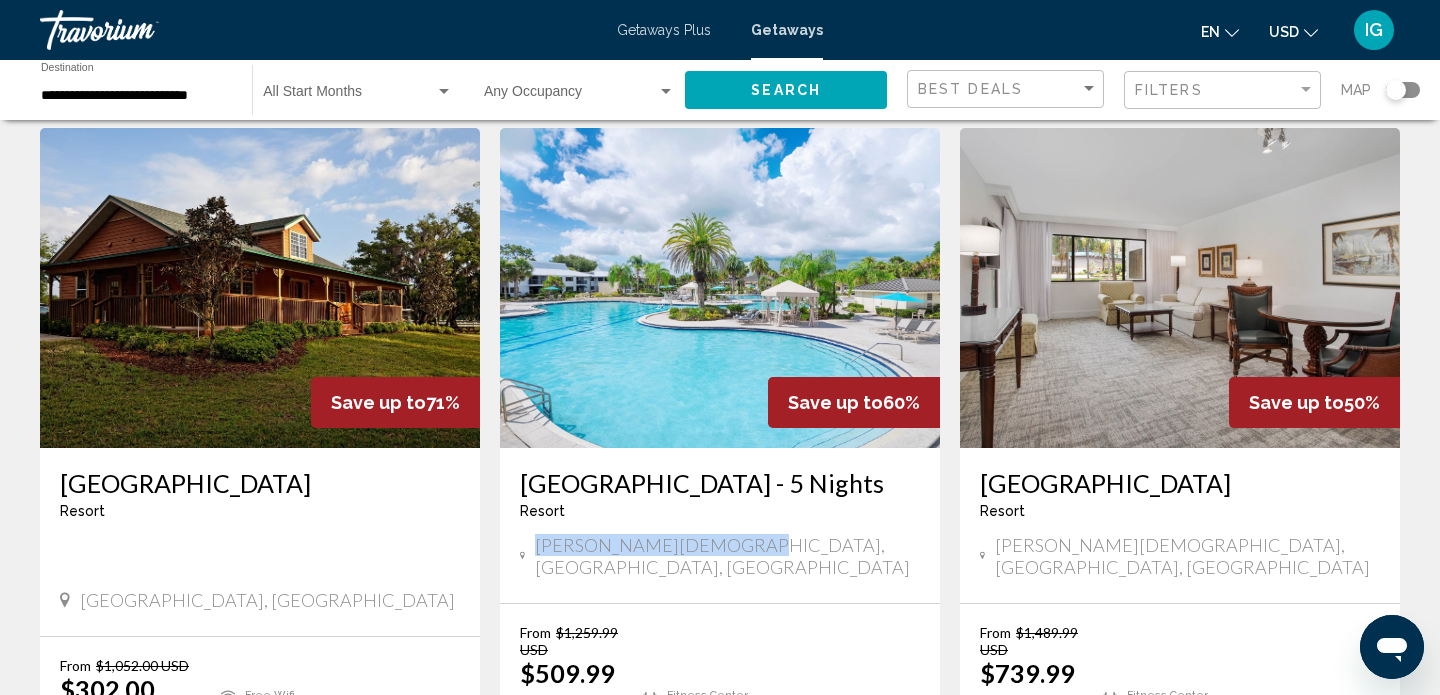 drag, startPoint x: 736, startPoint y: 508, endPoint x: 526, endPoint y: 508, distance: 210 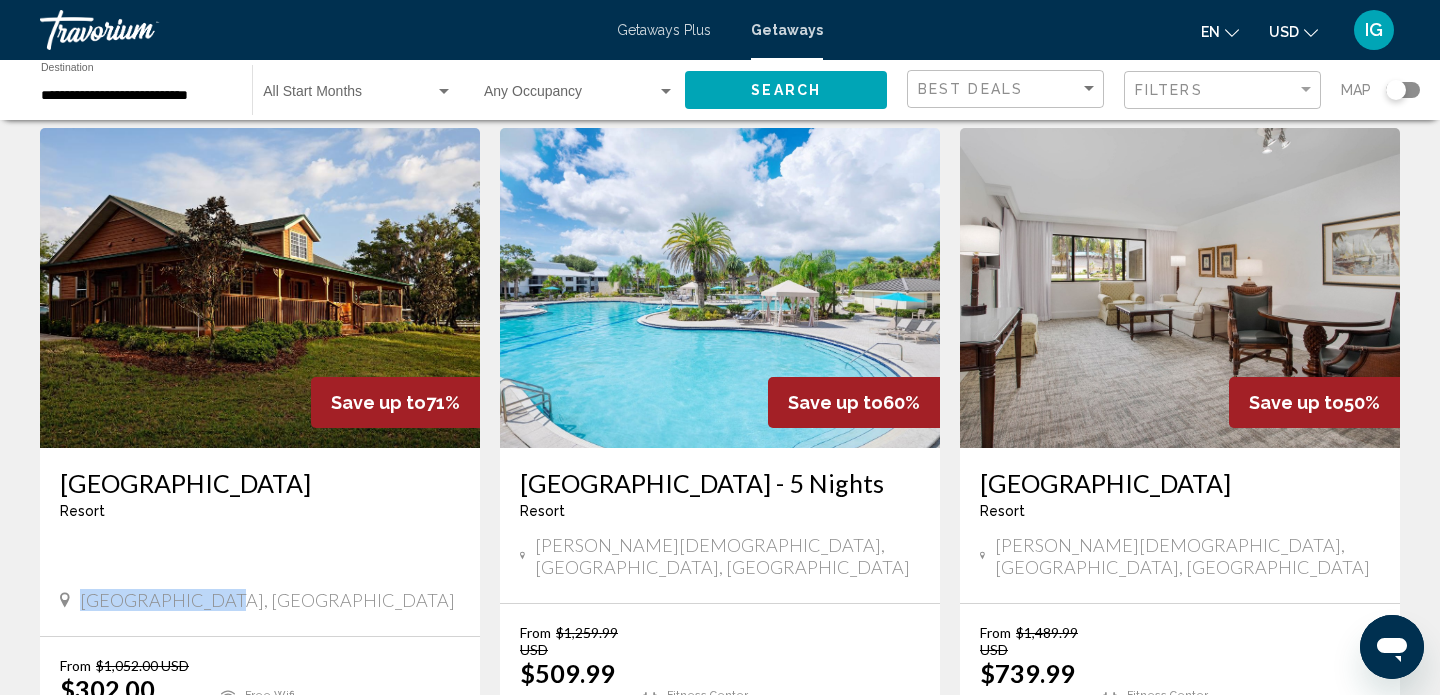 drag, startPoint x: 200, startPoint y: 522, endPoint x: 65, endPoint y: 519, distance: 135.03333 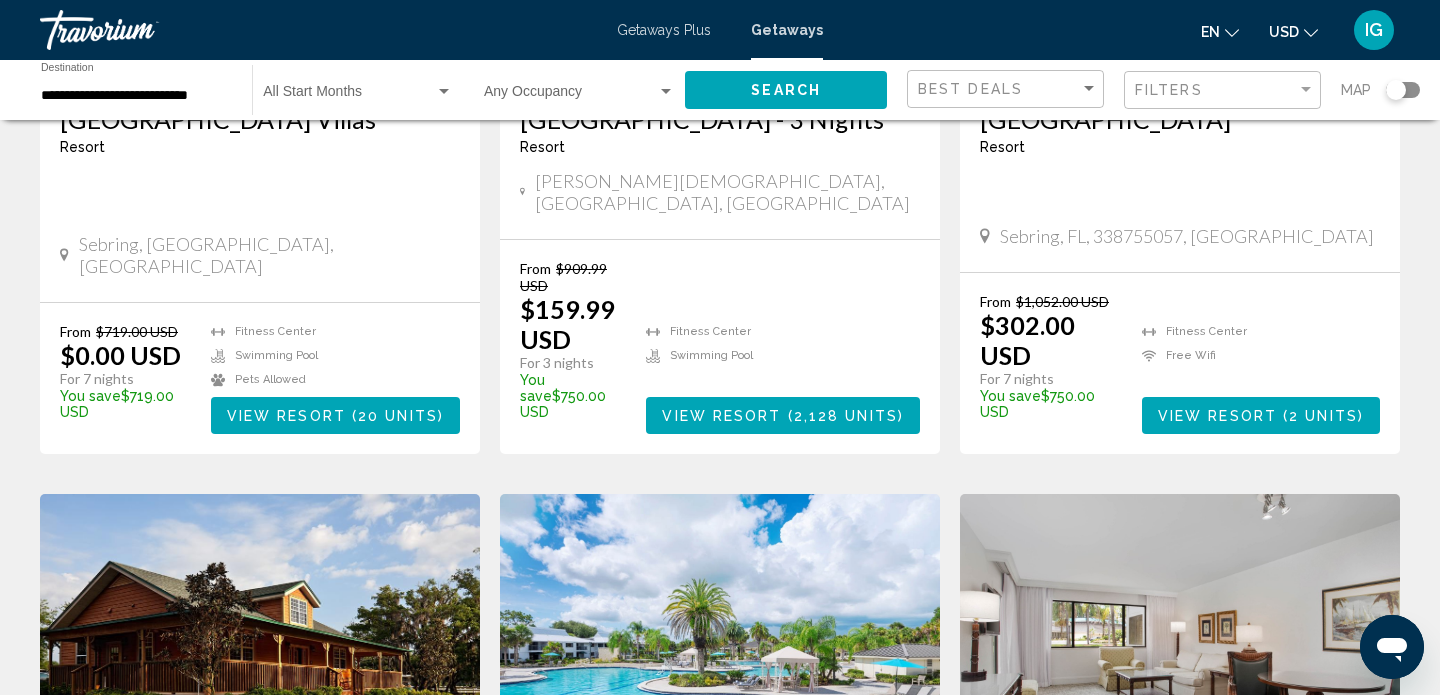 scroll, scrollTop: 436, scrollLeft: 0, axis: vertical 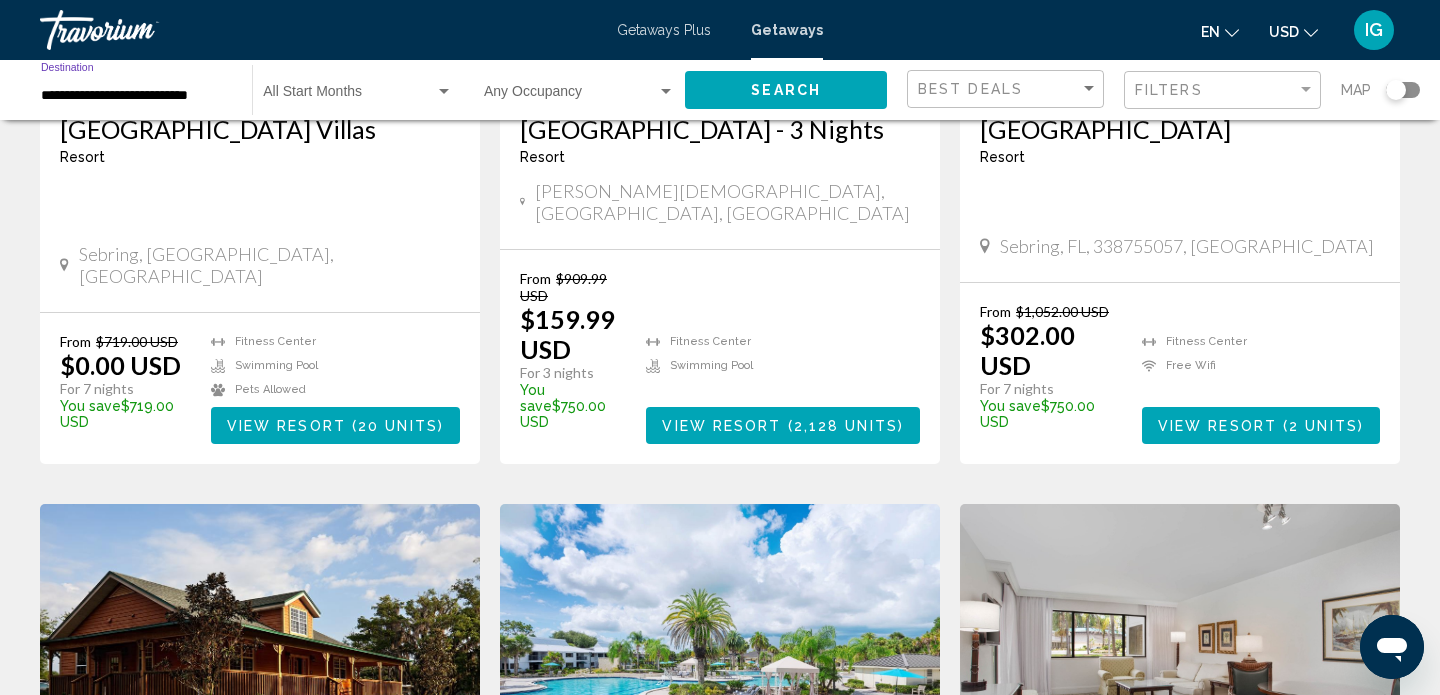 click on "**********" at bounding box center (136, 96) 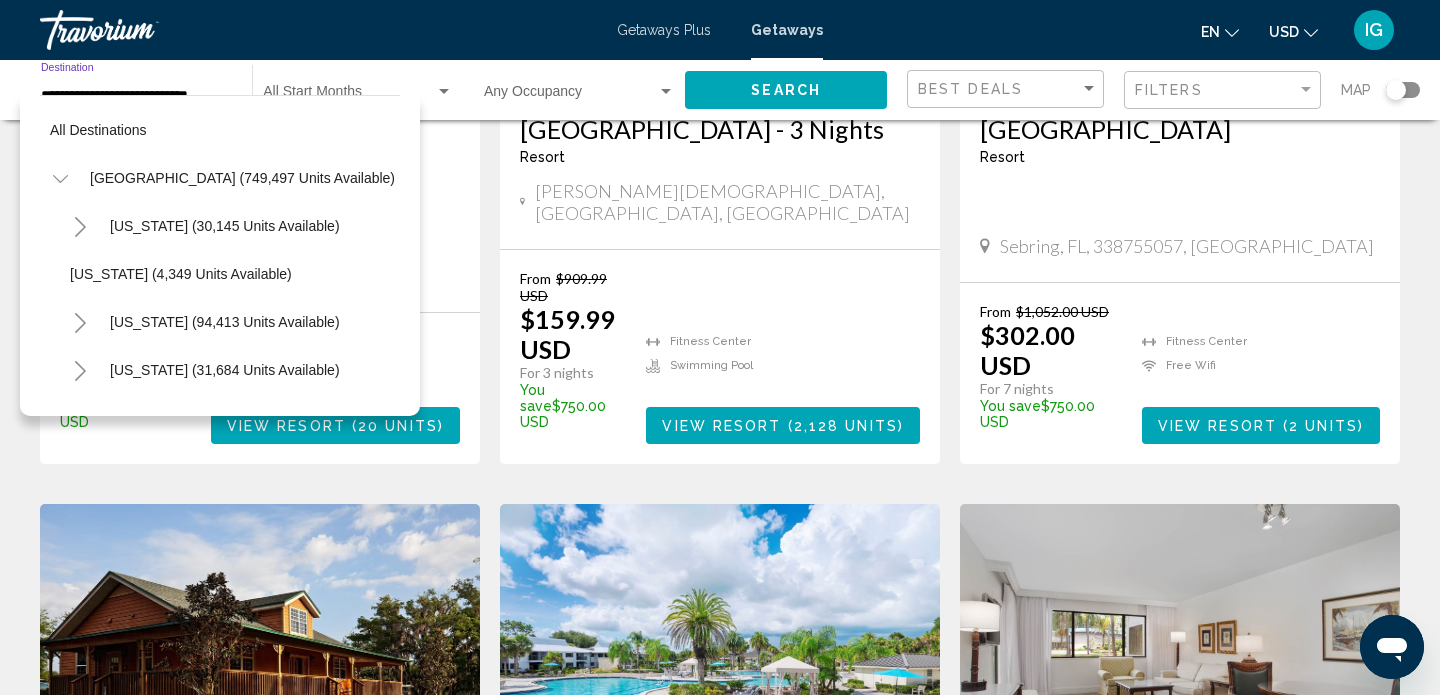 scroll, scrollTop: 503, scrollLeft: 0, axis: vertical 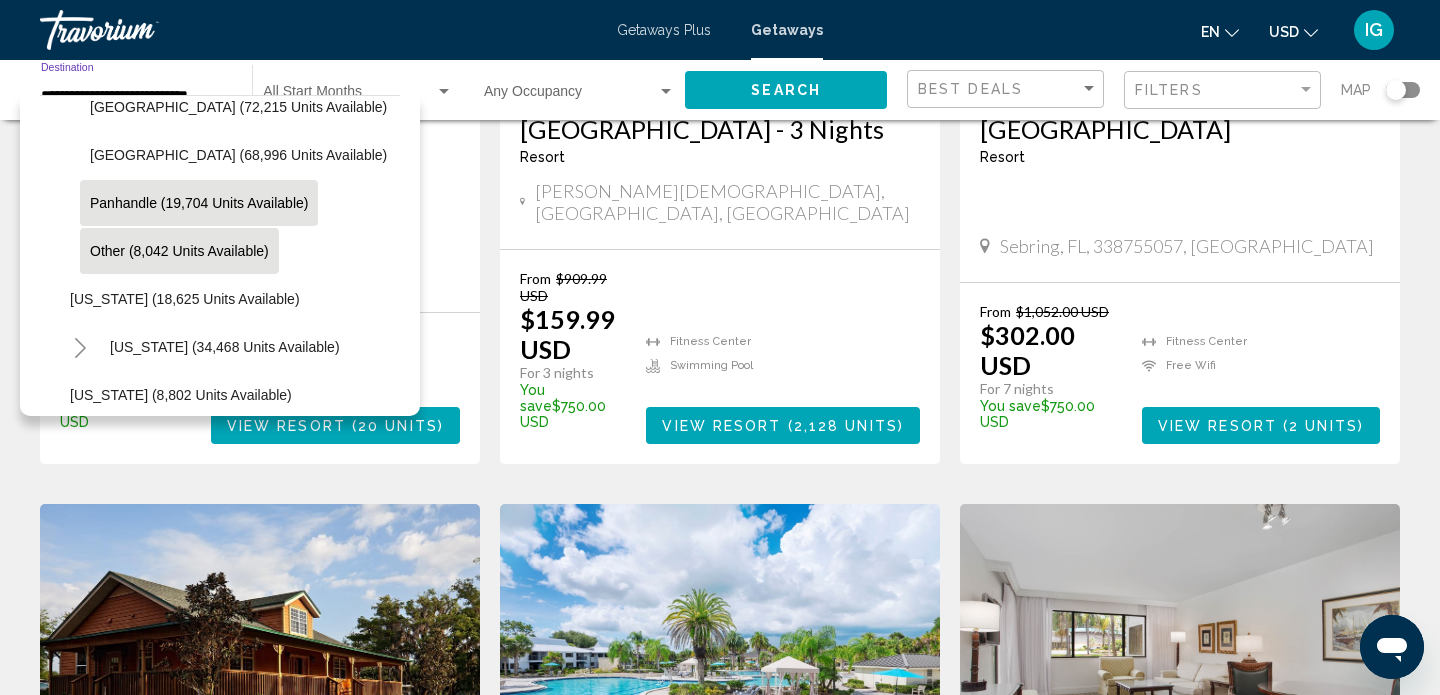 click on "Panhandle (19,704 units available)" 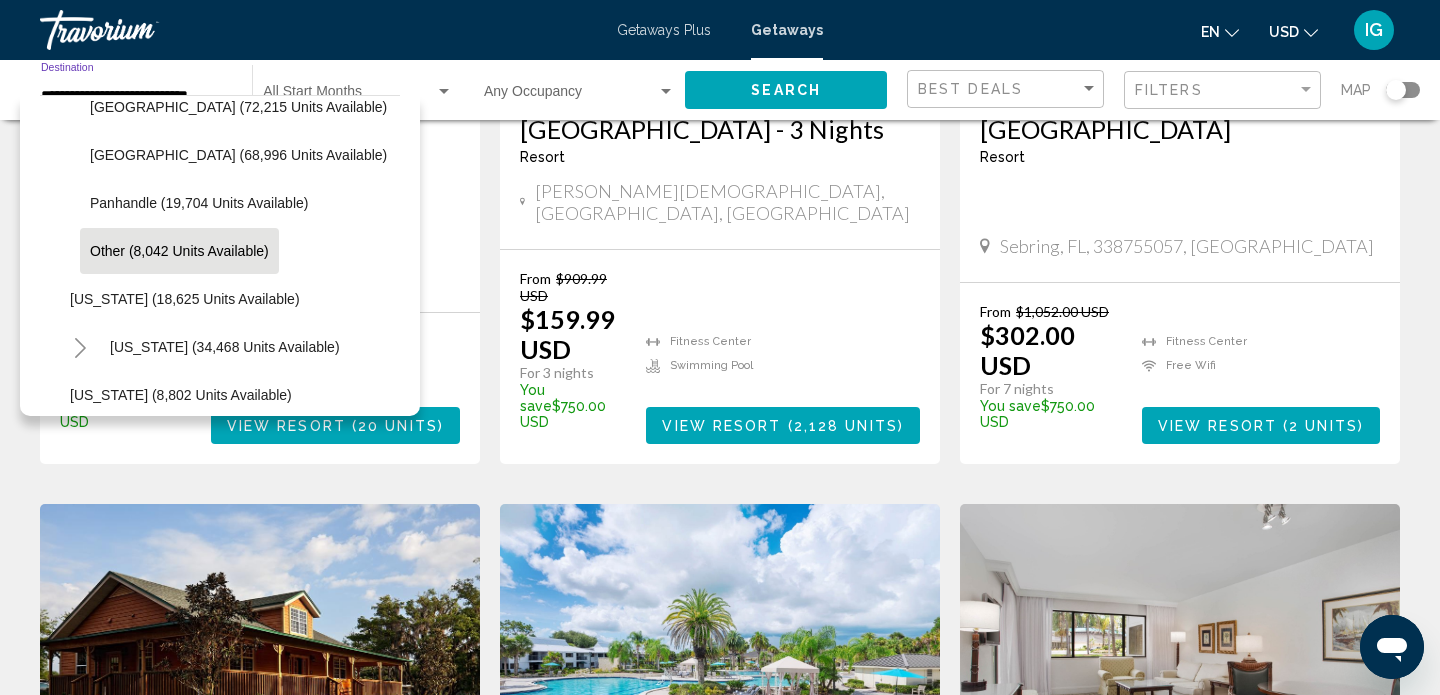 type on "**********" 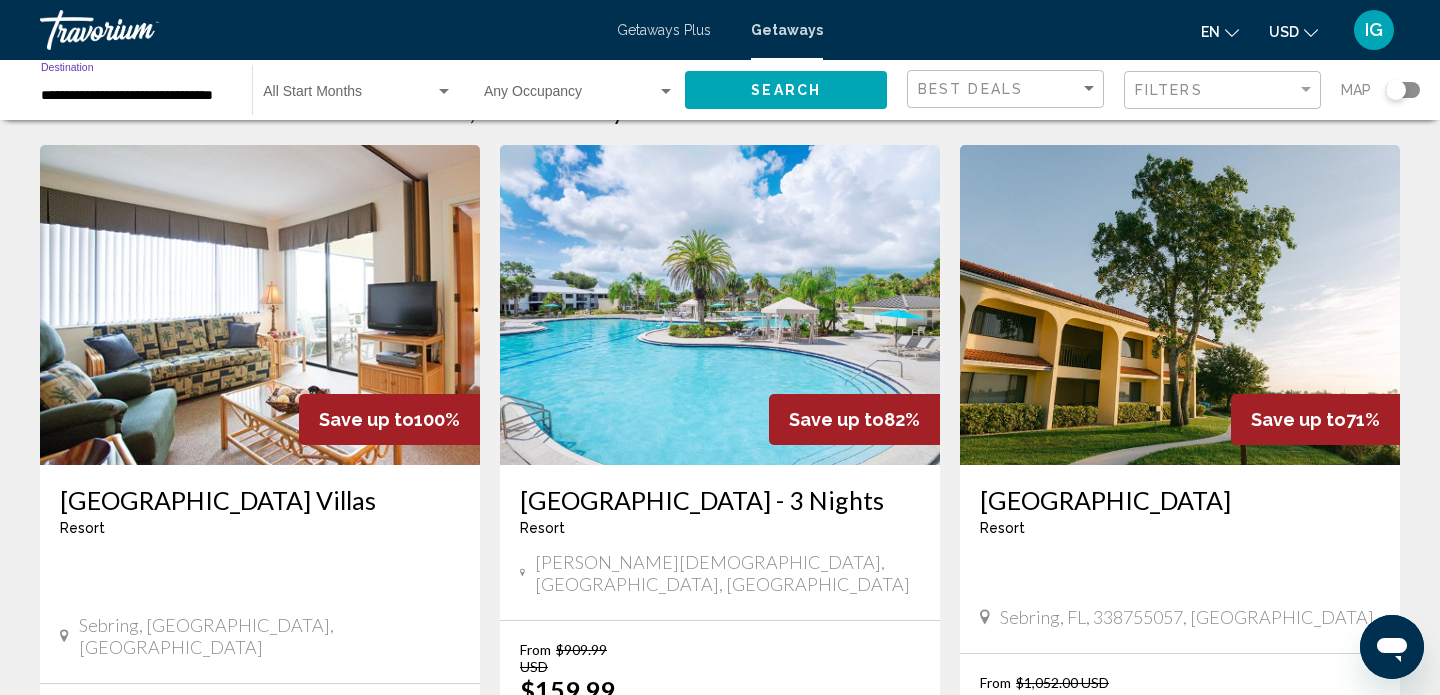 scroll, scrollTop: 0, scrollLeft: 0, axis: both 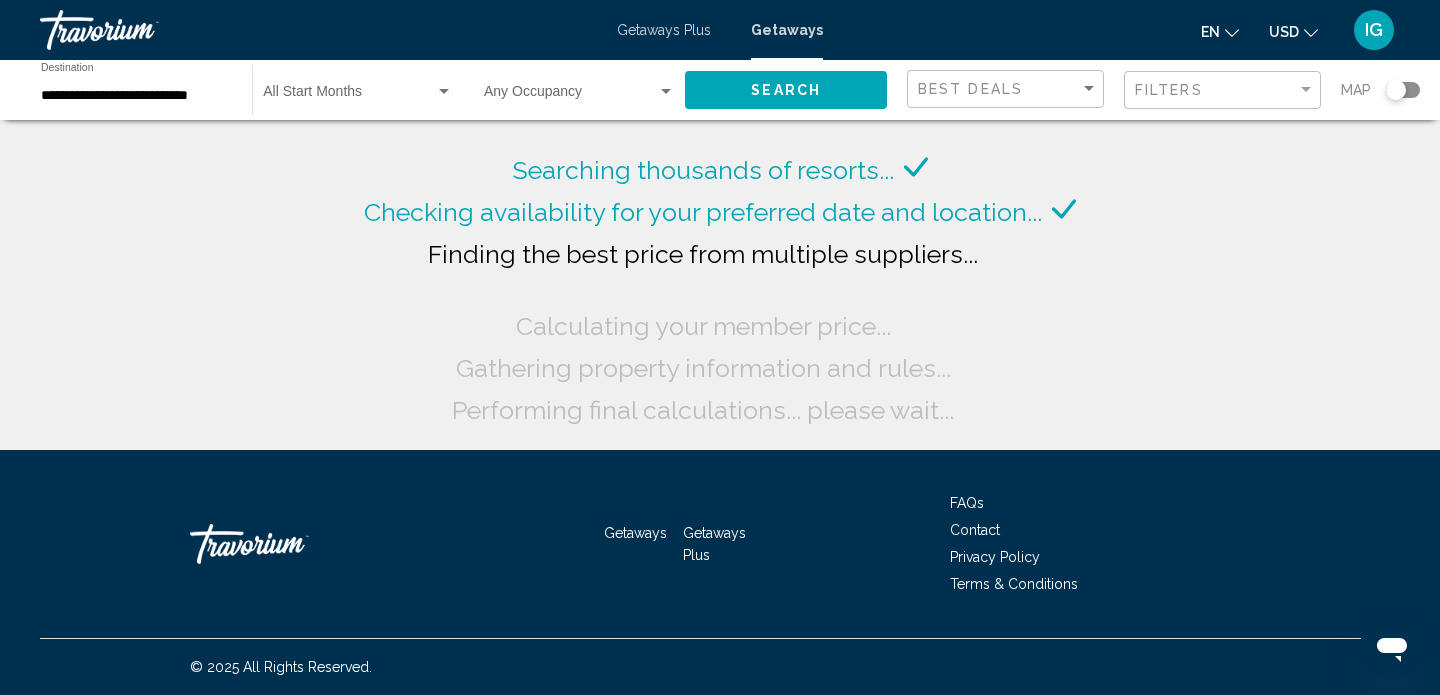 click on "**********" at bounding box center [136, 96] 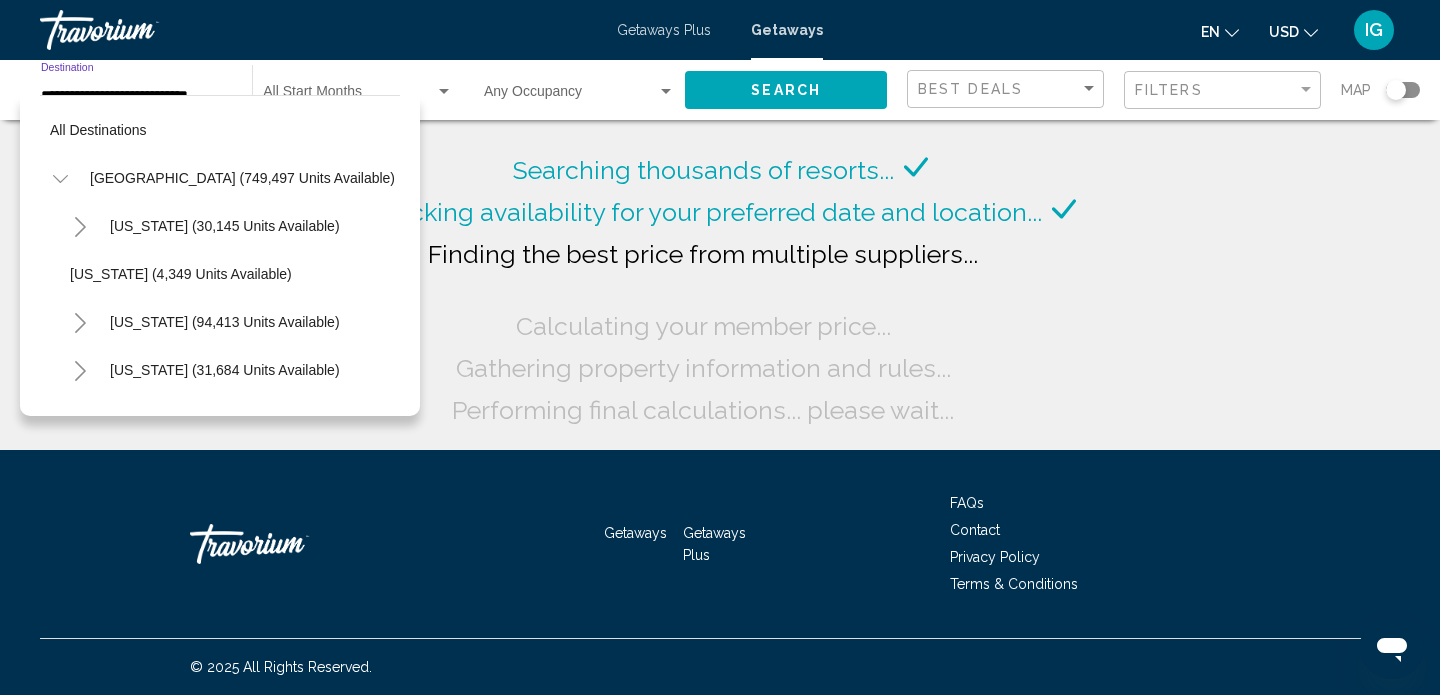 scroll, scrollTop: 503, scrollLeft: 0, axis: vertical 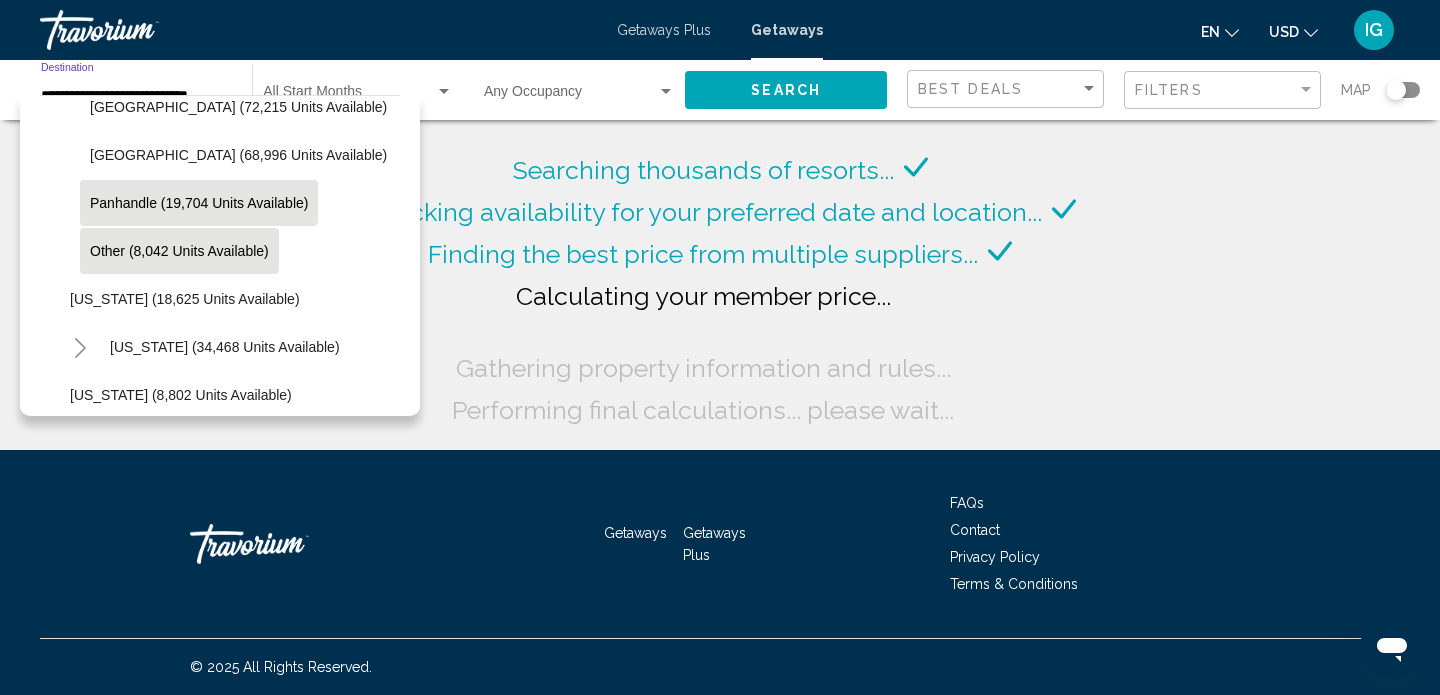 click on "Panhandle (19,704 units available)" 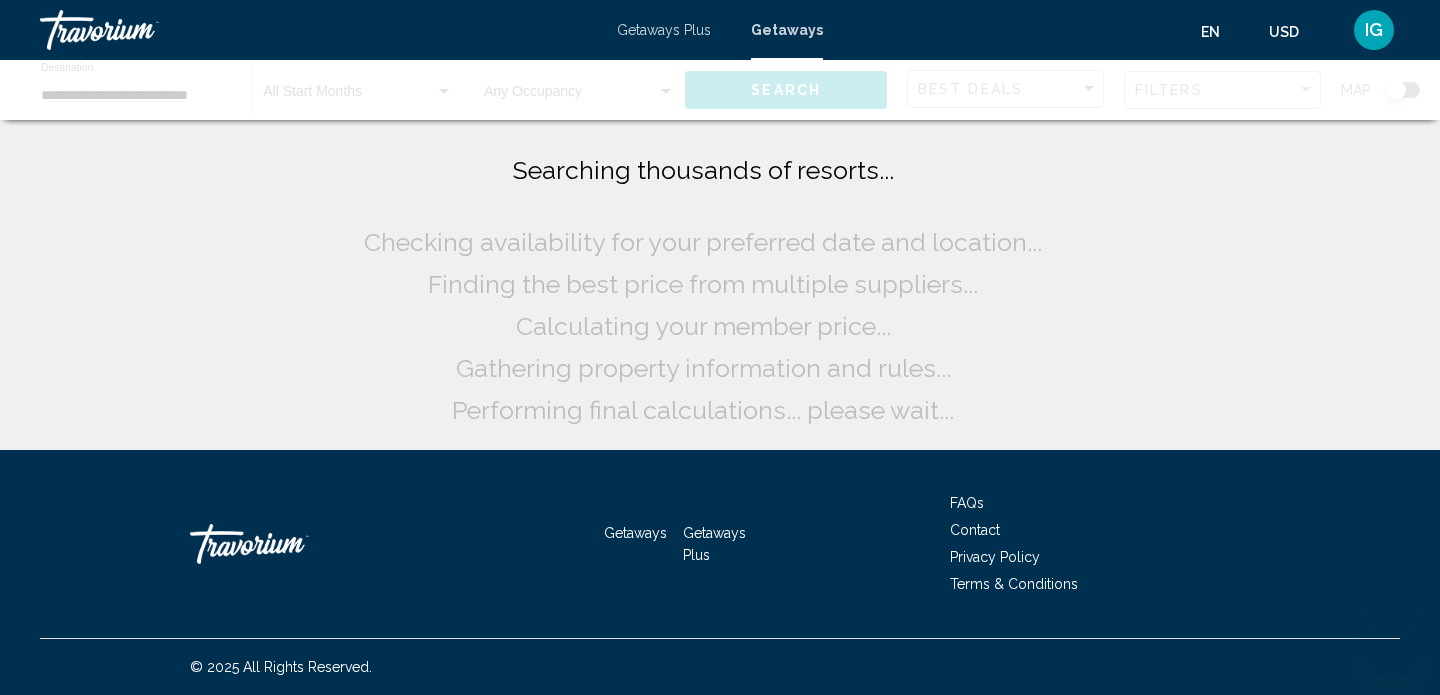 scroll, scrollTop: 0, scrollLeft: 0, axis: both 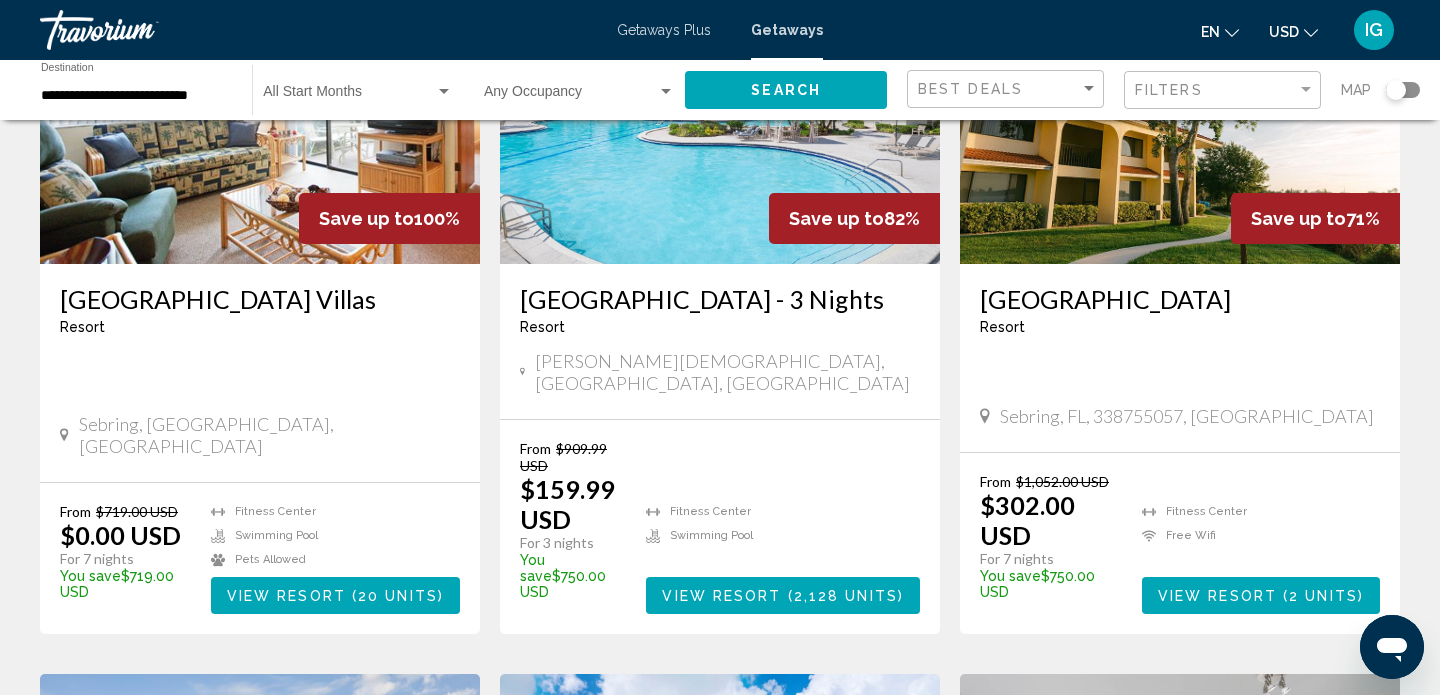 click on "**********" at bounding box center (136, 96) 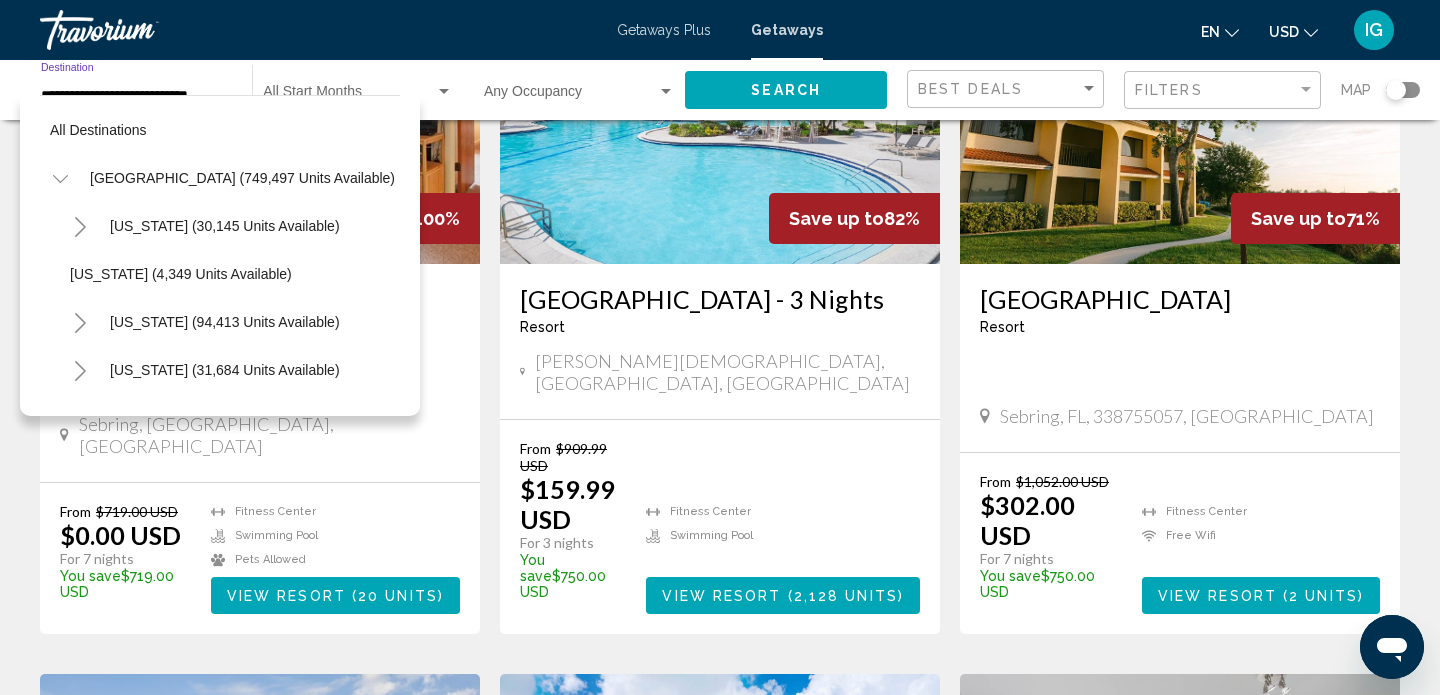 scroll, scrollTop: 503, scrollLeft: 0, axis: vertical 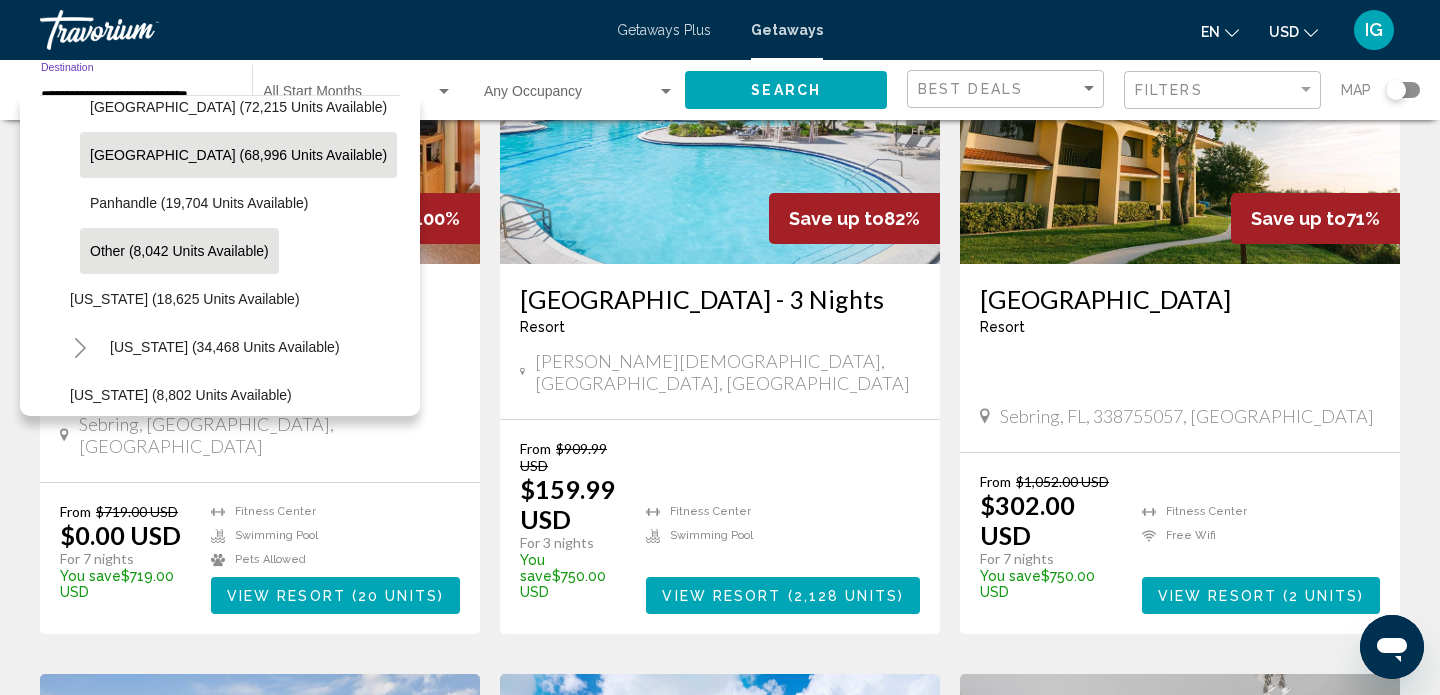 click on "[GEOGRAPHIC_DATA] (68,996 units available)" 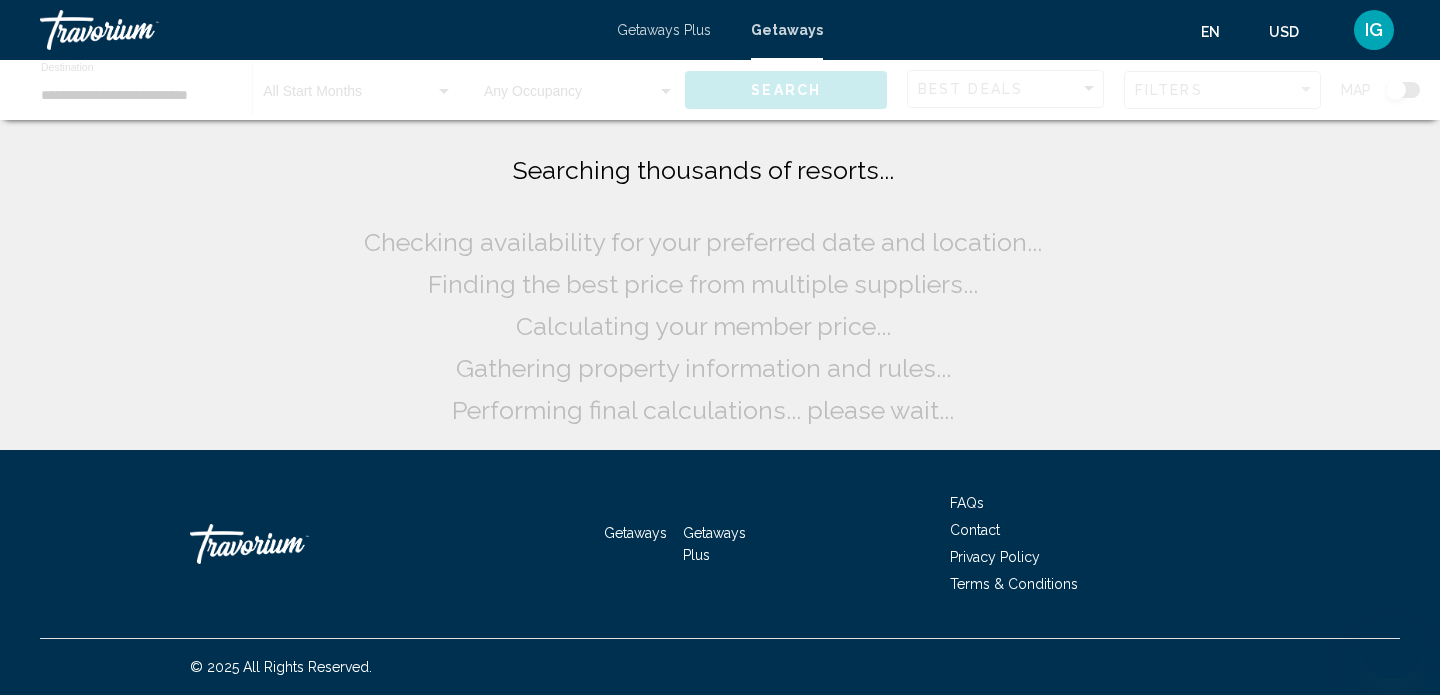 scroll, scrollTop: 0, scrollLeft: 0, axis: both 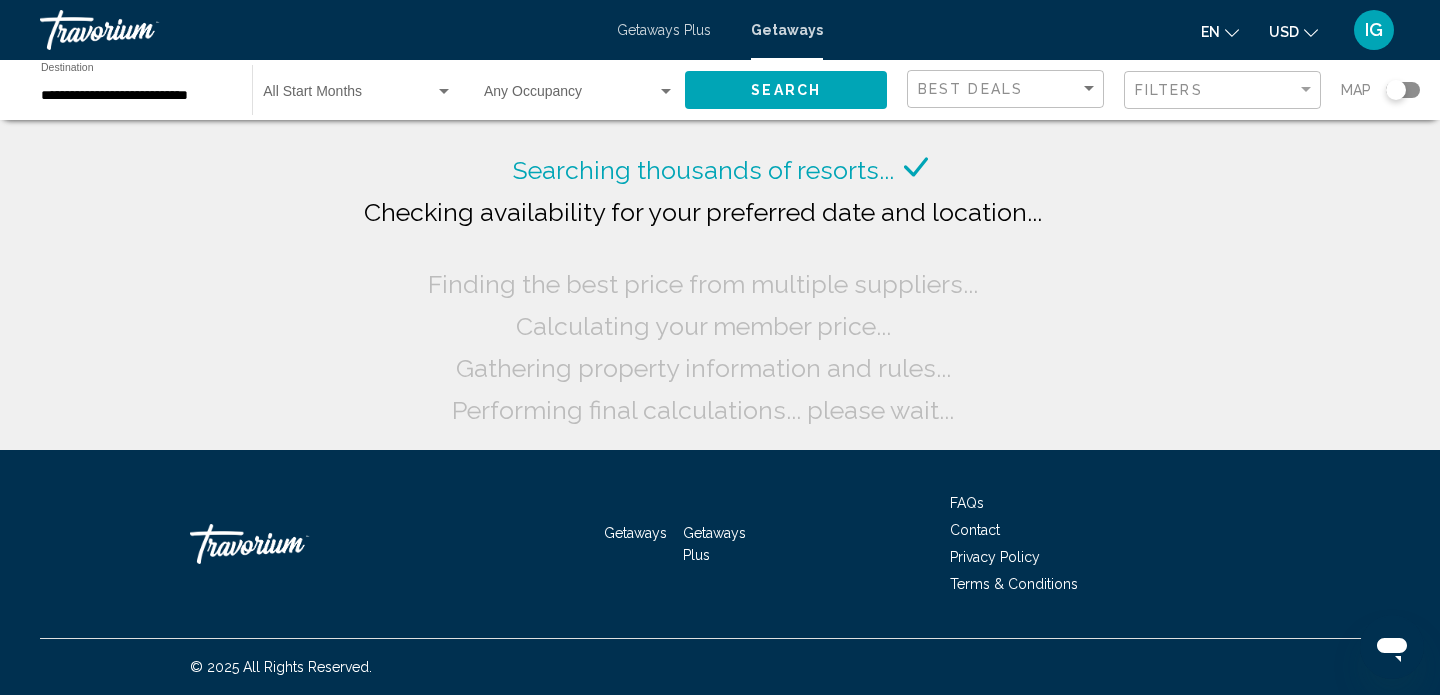 click on "**********" at bounding box center [136, 96] 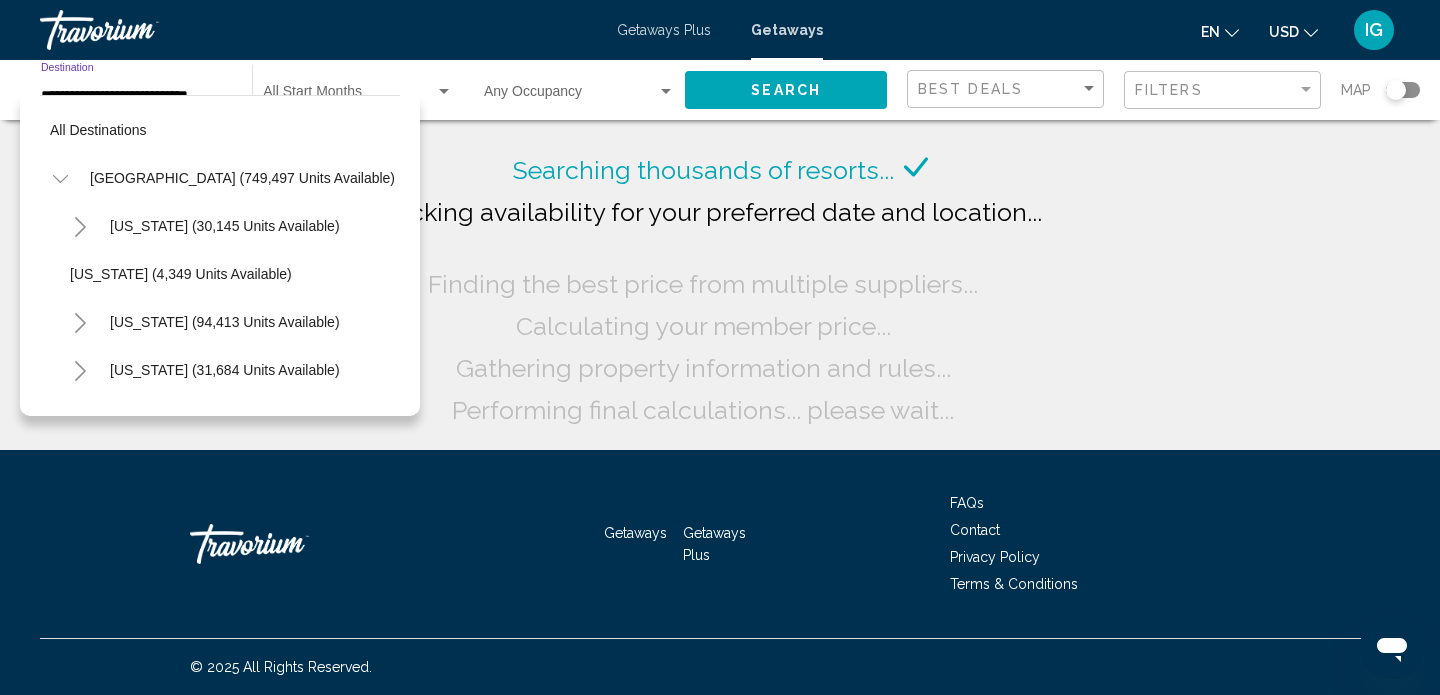 scroll, scrollTop: 503, scrollLeft: 0, axis: vertical 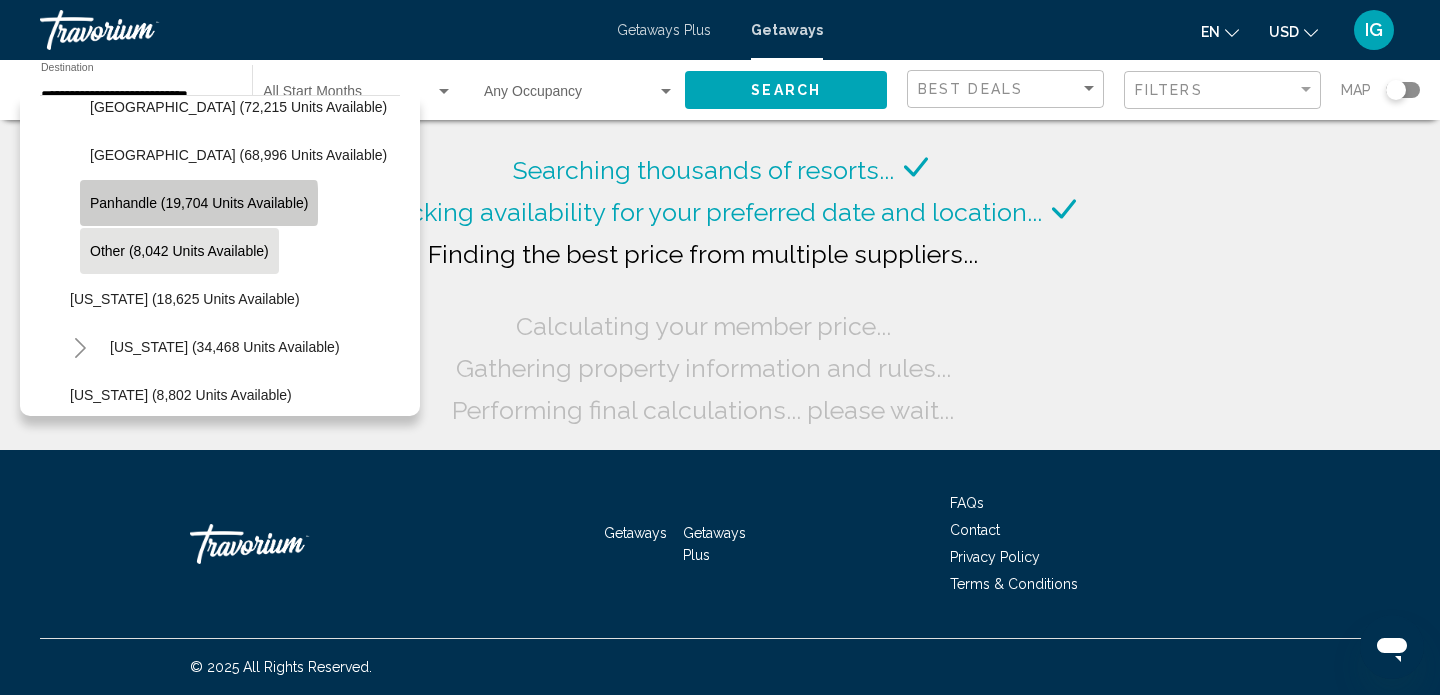 click on "Panhandle (19,704 units available)" 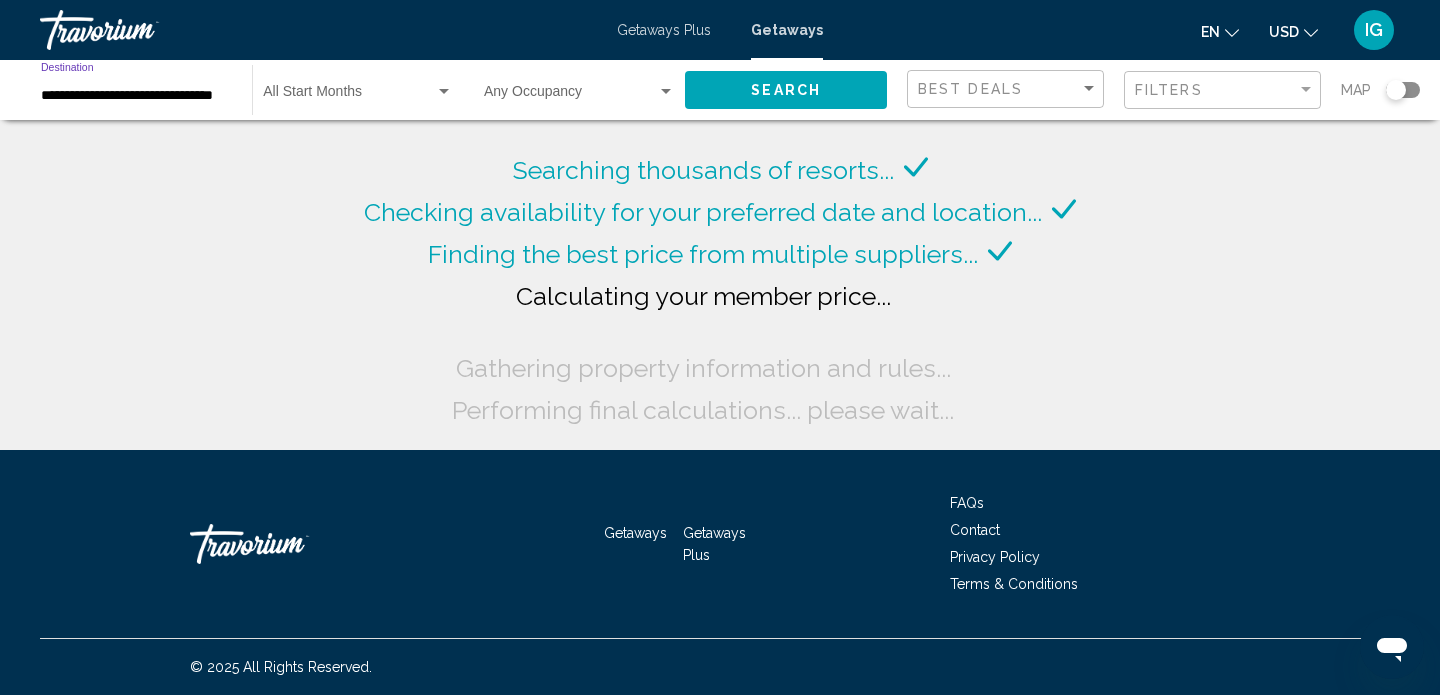 click on "Search" 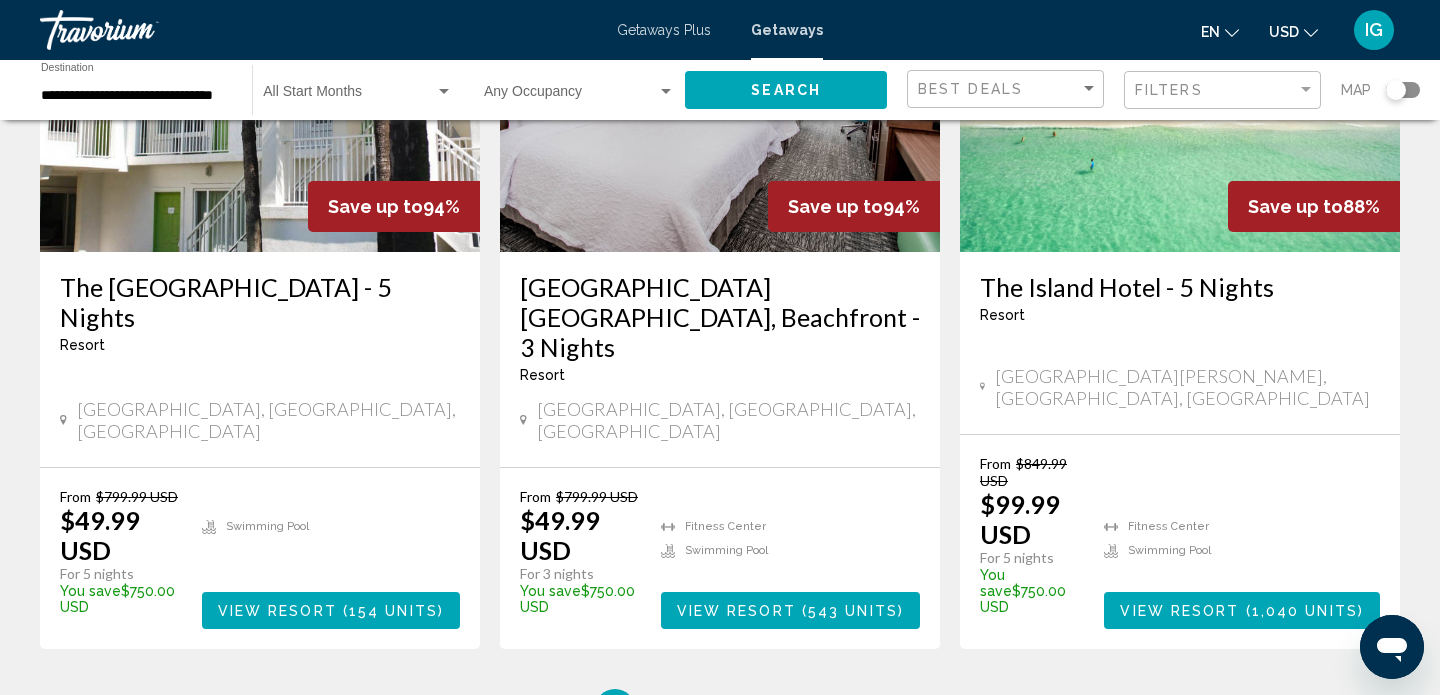 scroll, scrollTop: 2495, scrollLeft: 0, axis: vertical 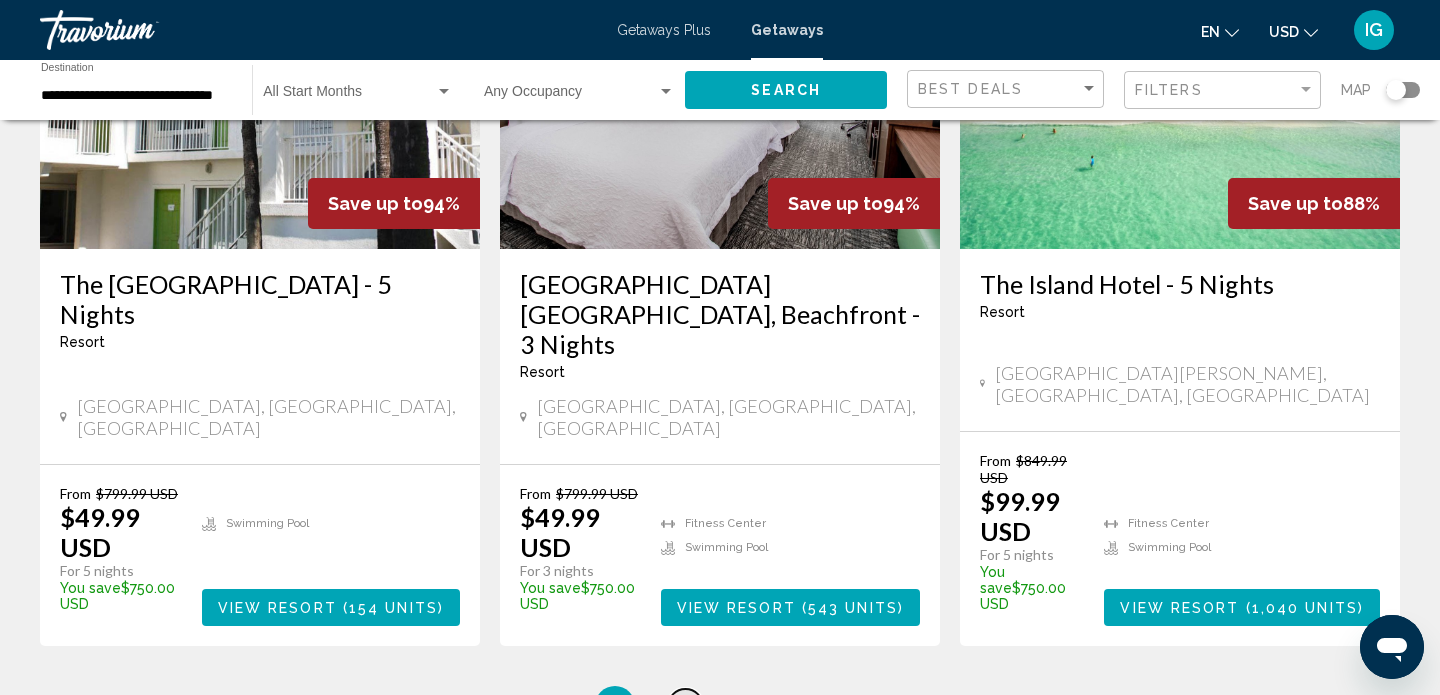 click on "2" at bounding box center [685, 706] 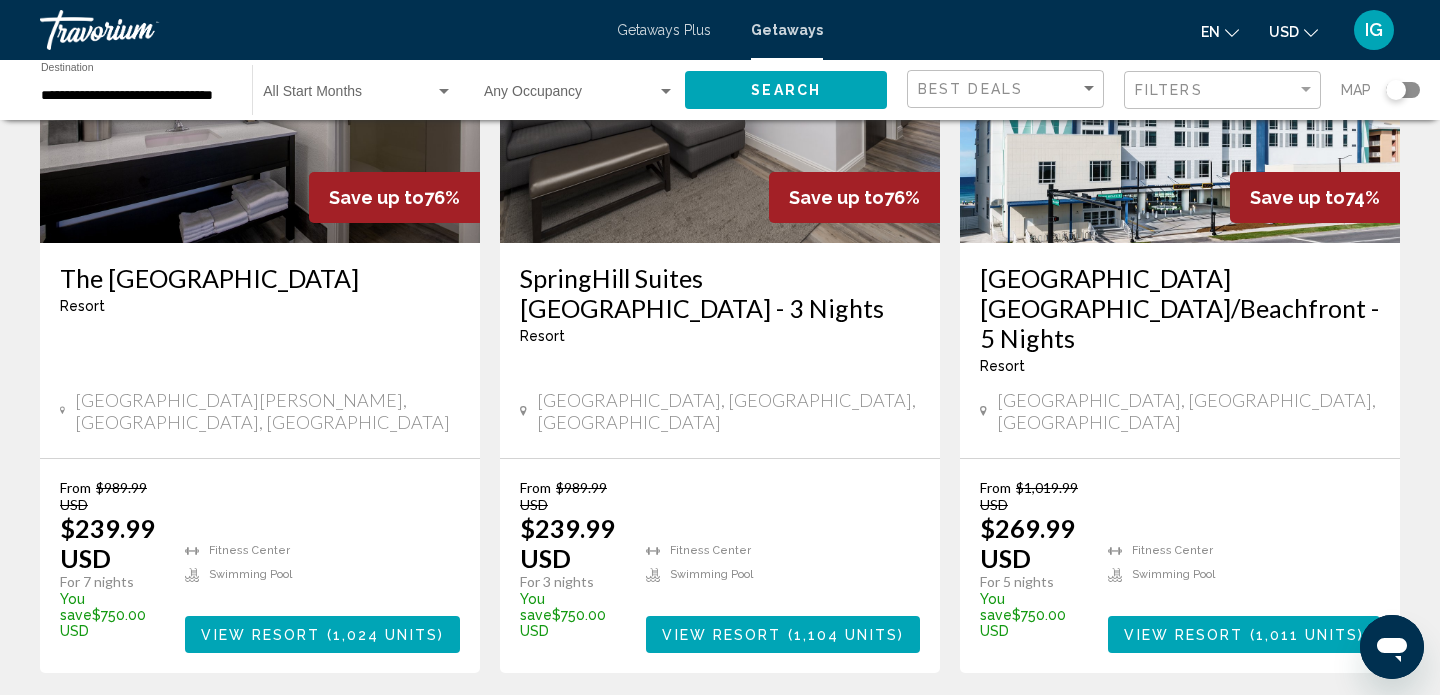 scroll, scrollTop: 1745, scrollLeft: 0, axis: vertical 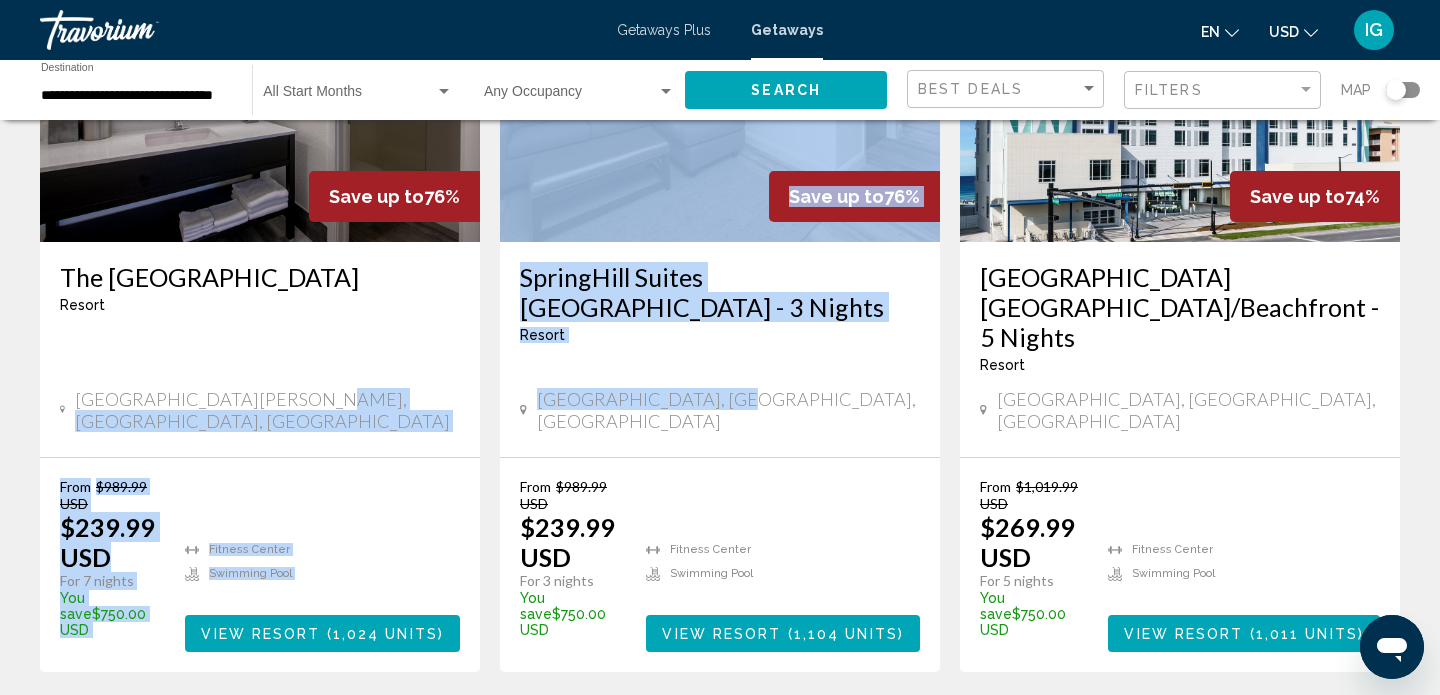 drag, startPoint x: 754, startPoint y: 304, endPoint x: 471, endPoint y: 319, distance: 283.39725 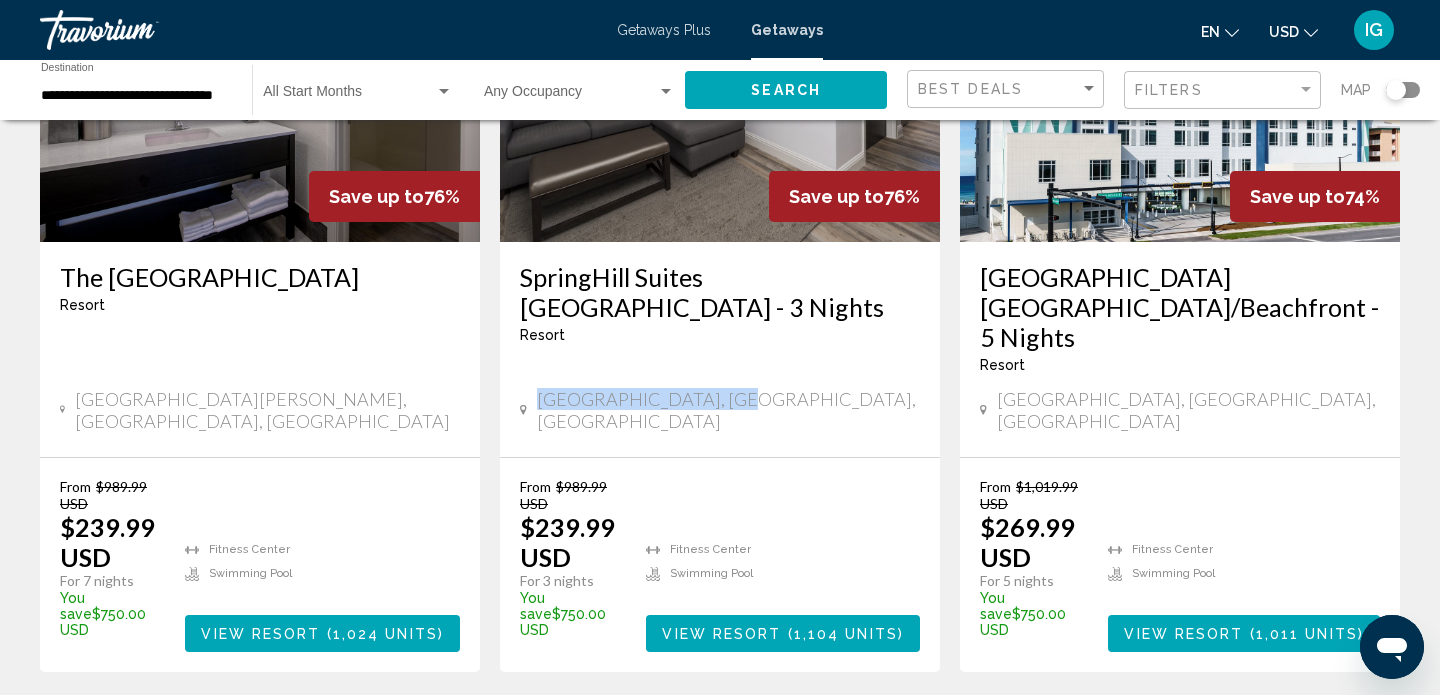 drag, startPoint x: 756, startPoint y: 307, endPoint x: 540, endPoint y: 310, distance: 216.02083 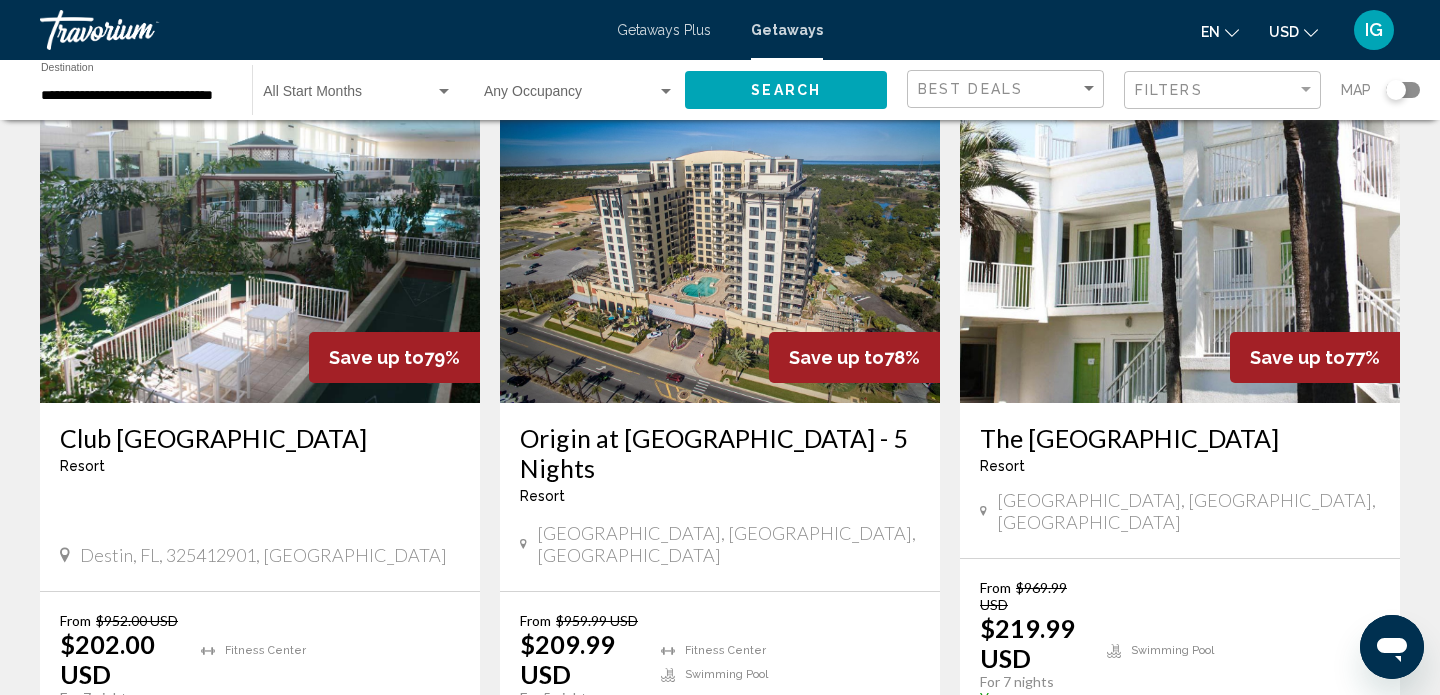 scroll, scrollTop: 664, scrollLeft: 0, axis: vertical 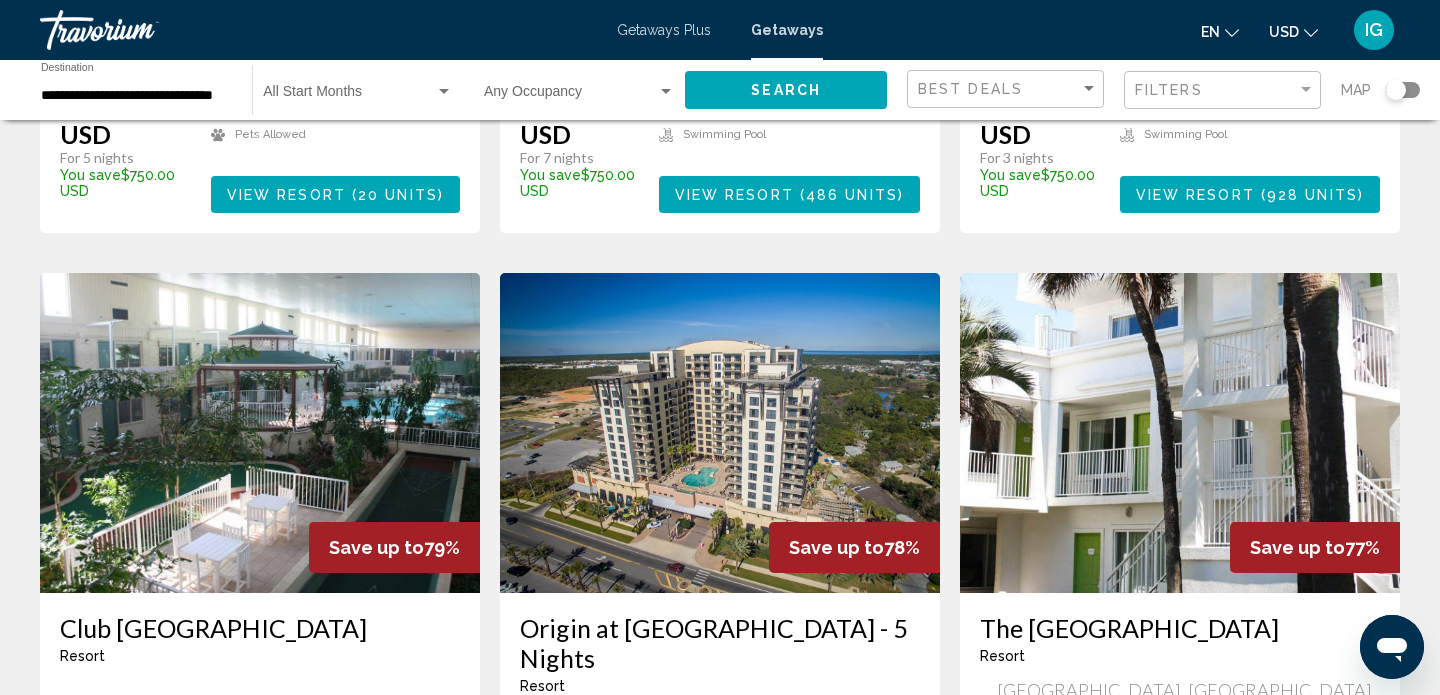 click on "**********" 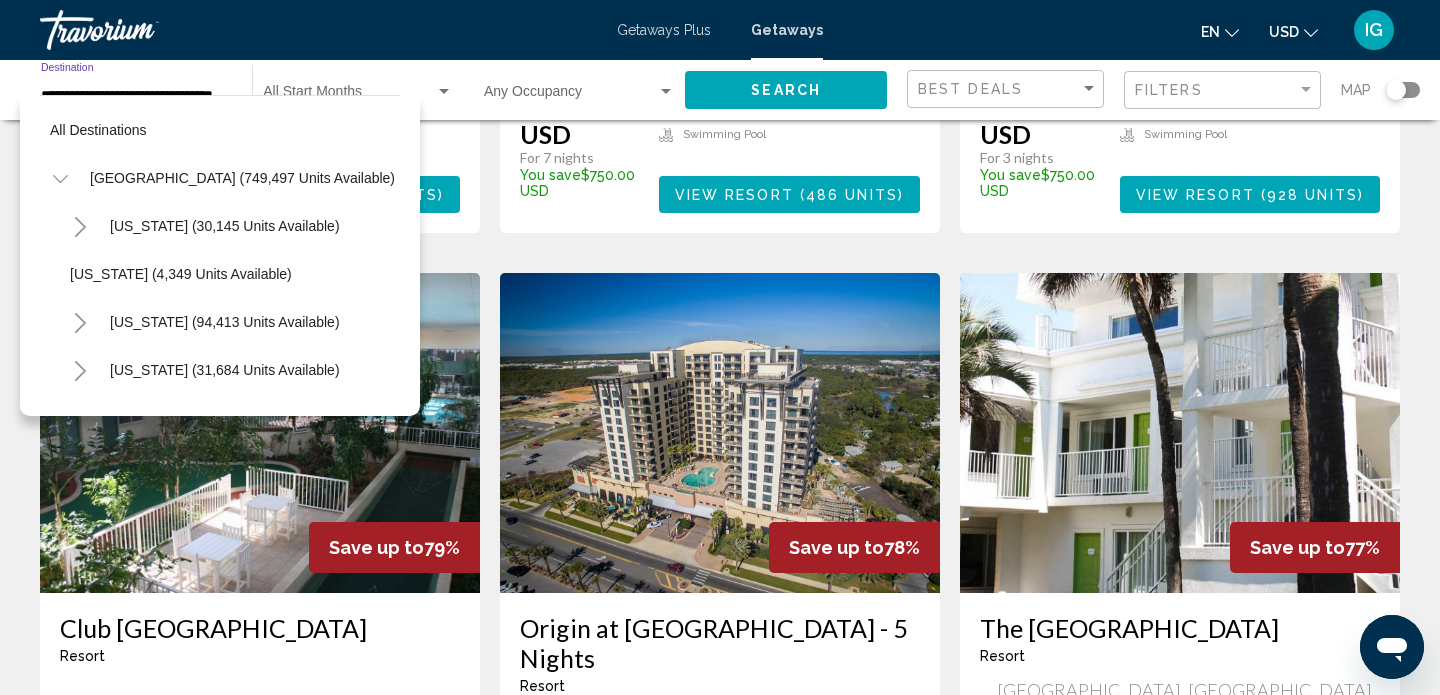 scroll, scrollTop: 455, scrollLeft: 0, axis: vertical 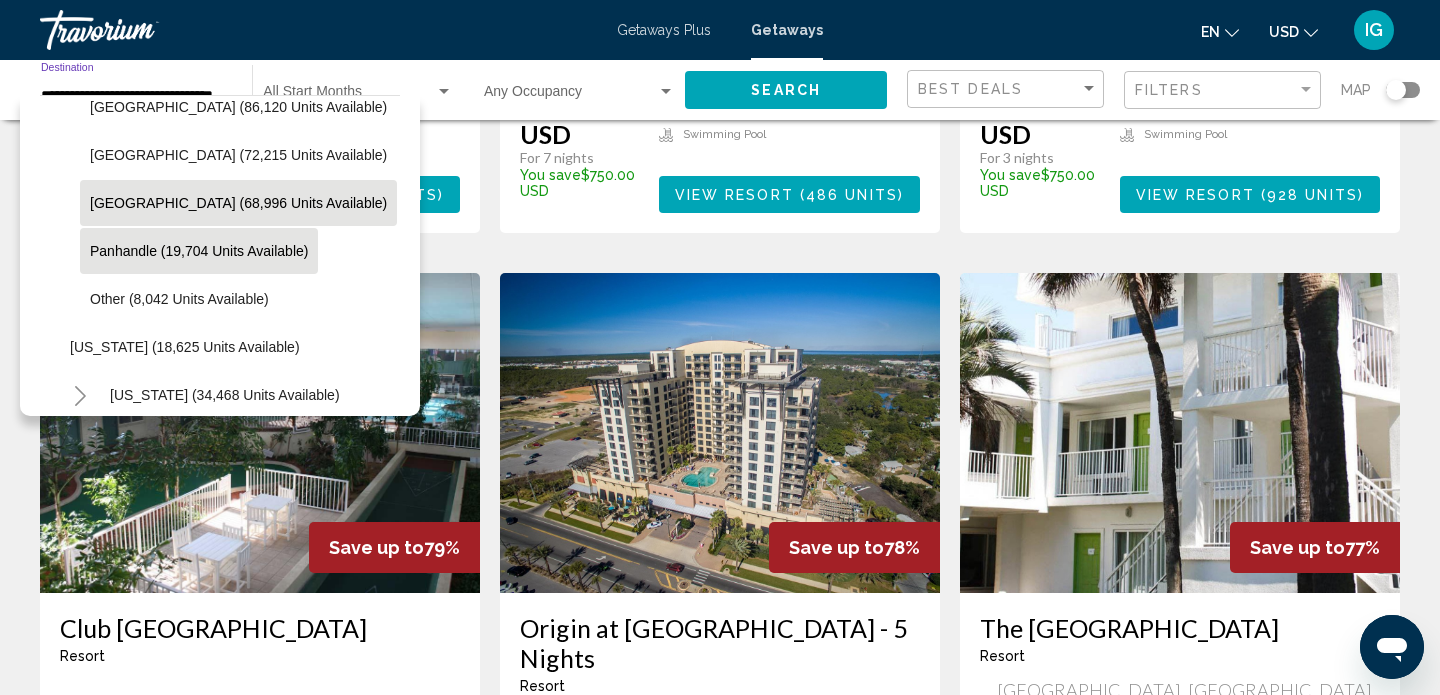 click on "West Coast (68,996 units available)" 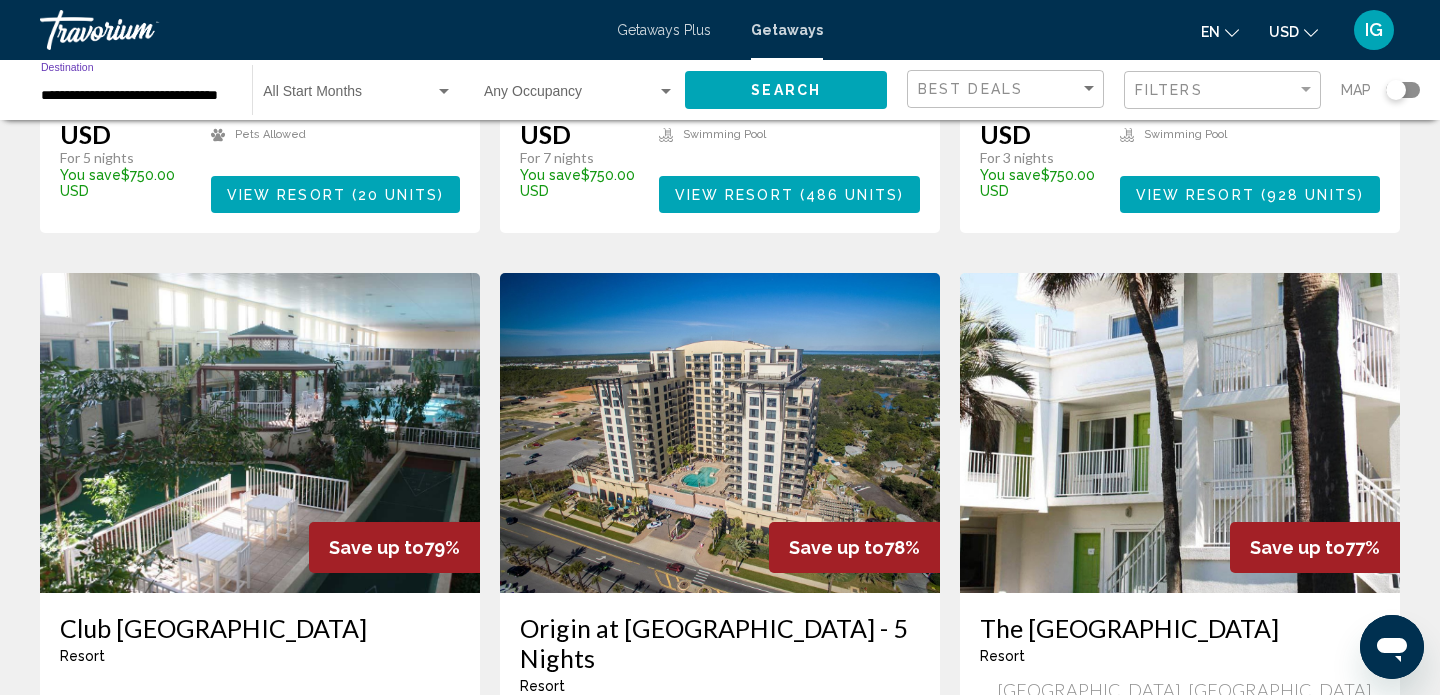 scroll, scrollTop: 0, scrollLeft: 22, axis: horizontal 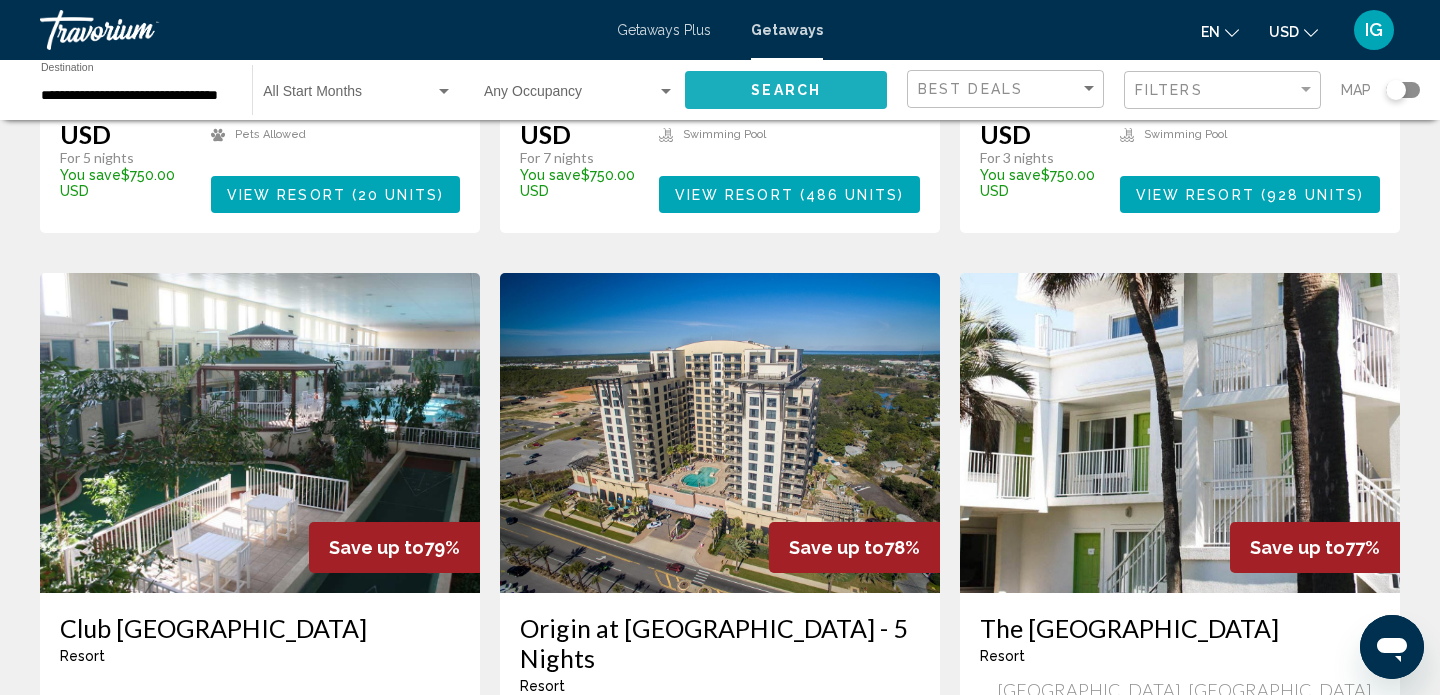 click on "Search" 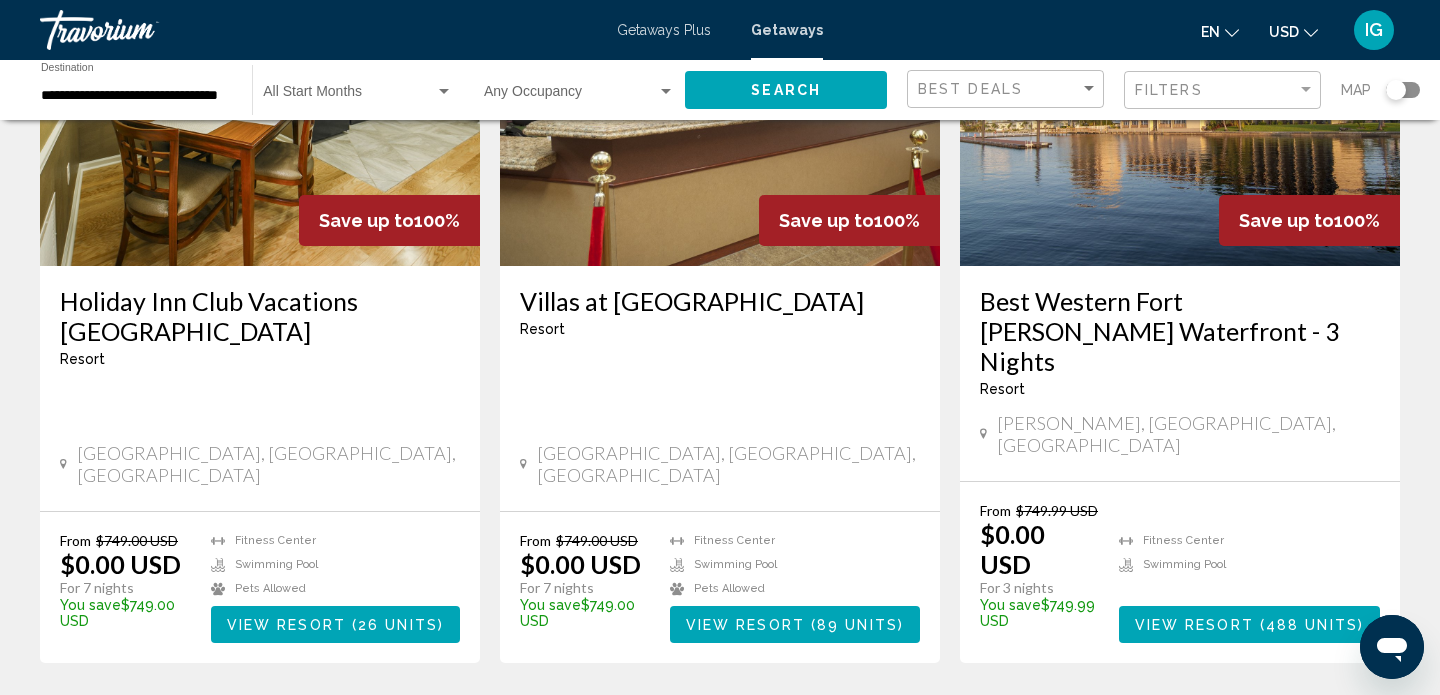scroll, scrollTop: 1053, scrollLeft: 0, axis: vertical 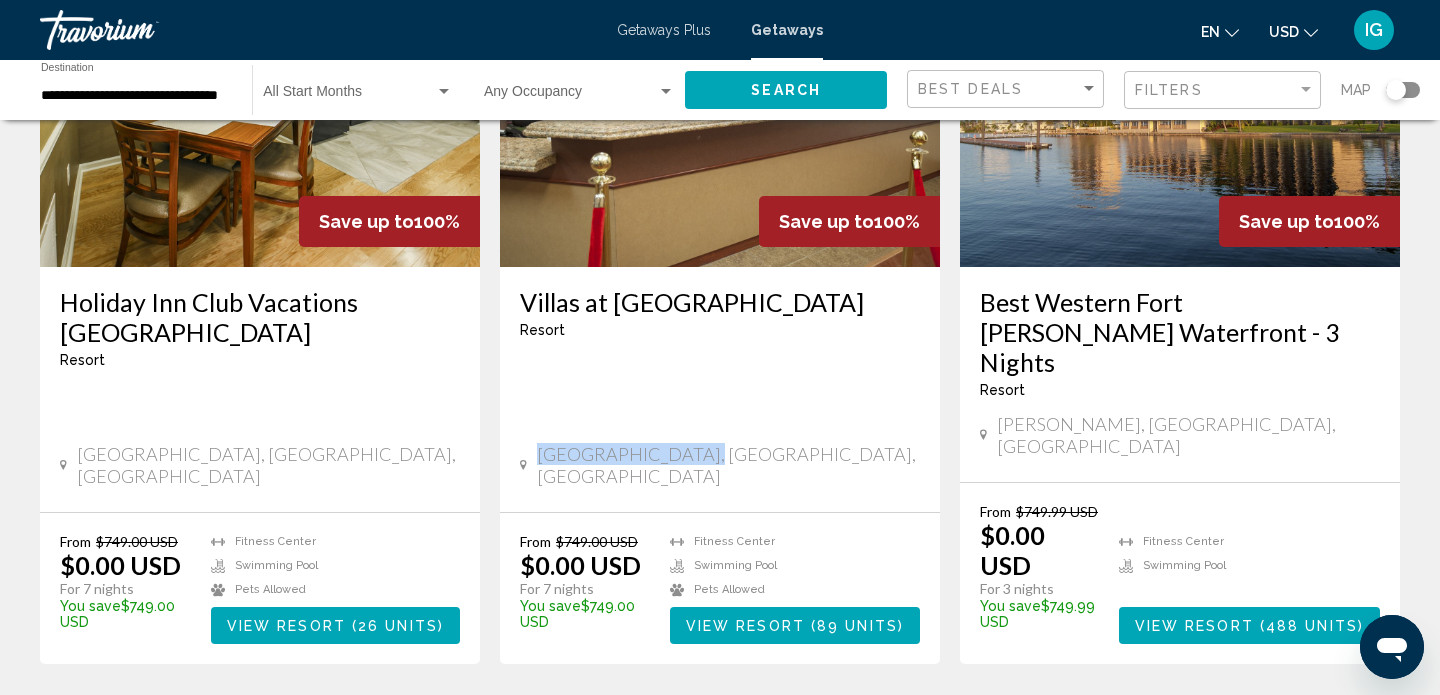 drag, startPoint x: 543, startPoint y: 325, endPoint x: 741, endPoint y: 339, distance: 198.49434 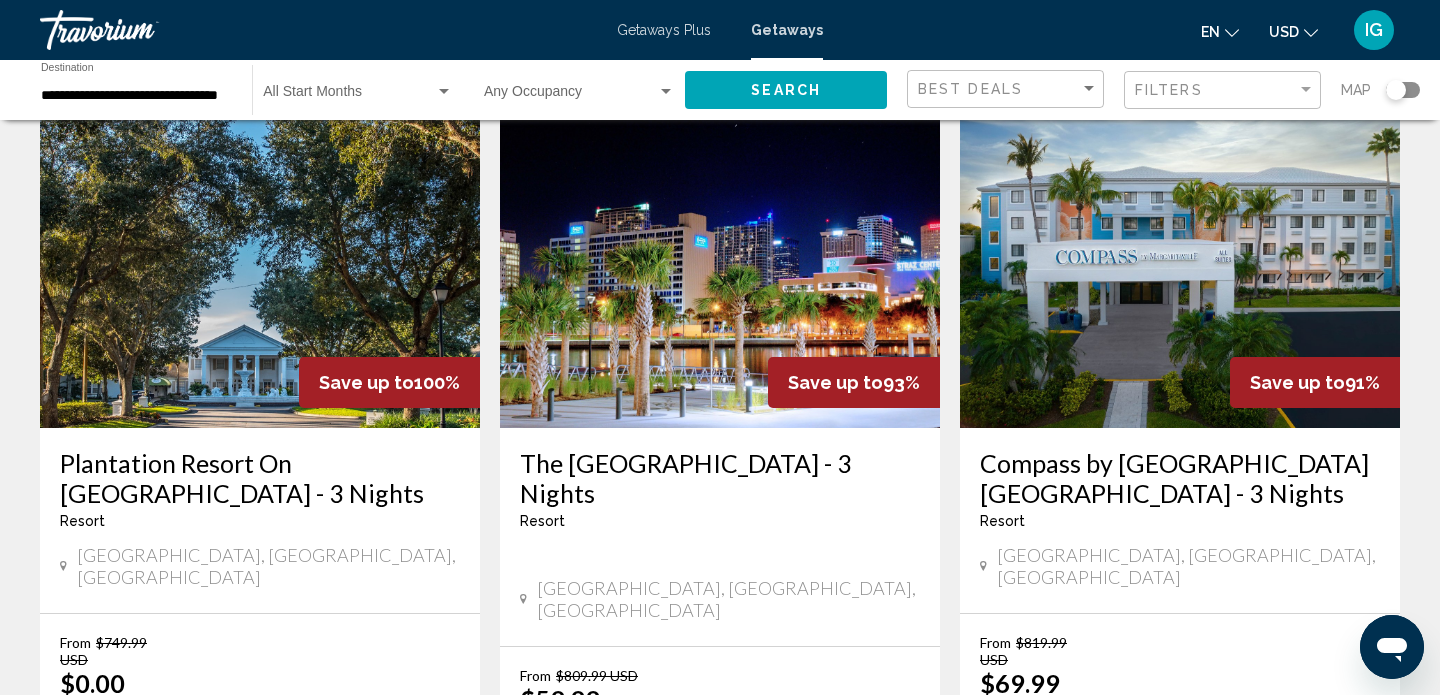 scroll, scrollTop: 1648, scrollLeft: 0, axis: vertical 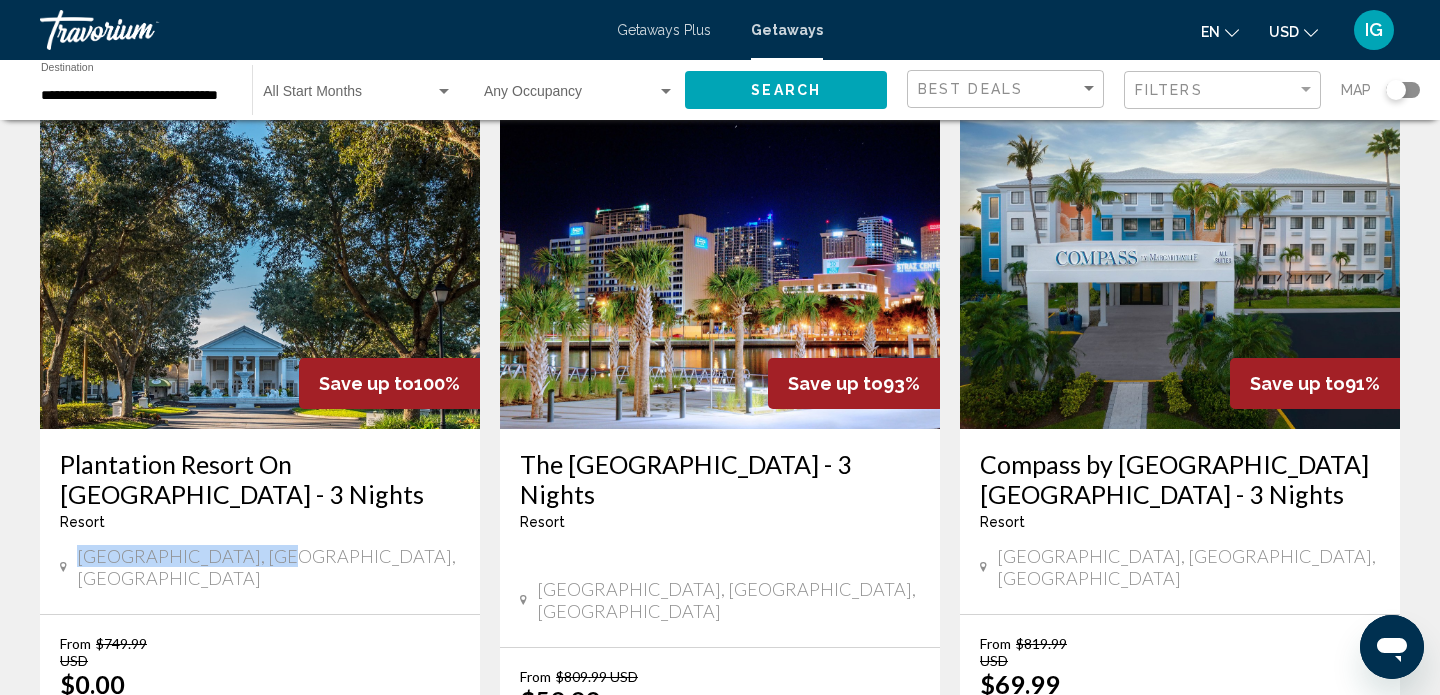drag, startPoint x: 81, startPoint y: 413, endPoint x: 246, endPoint y: 421, distance: 165.19383 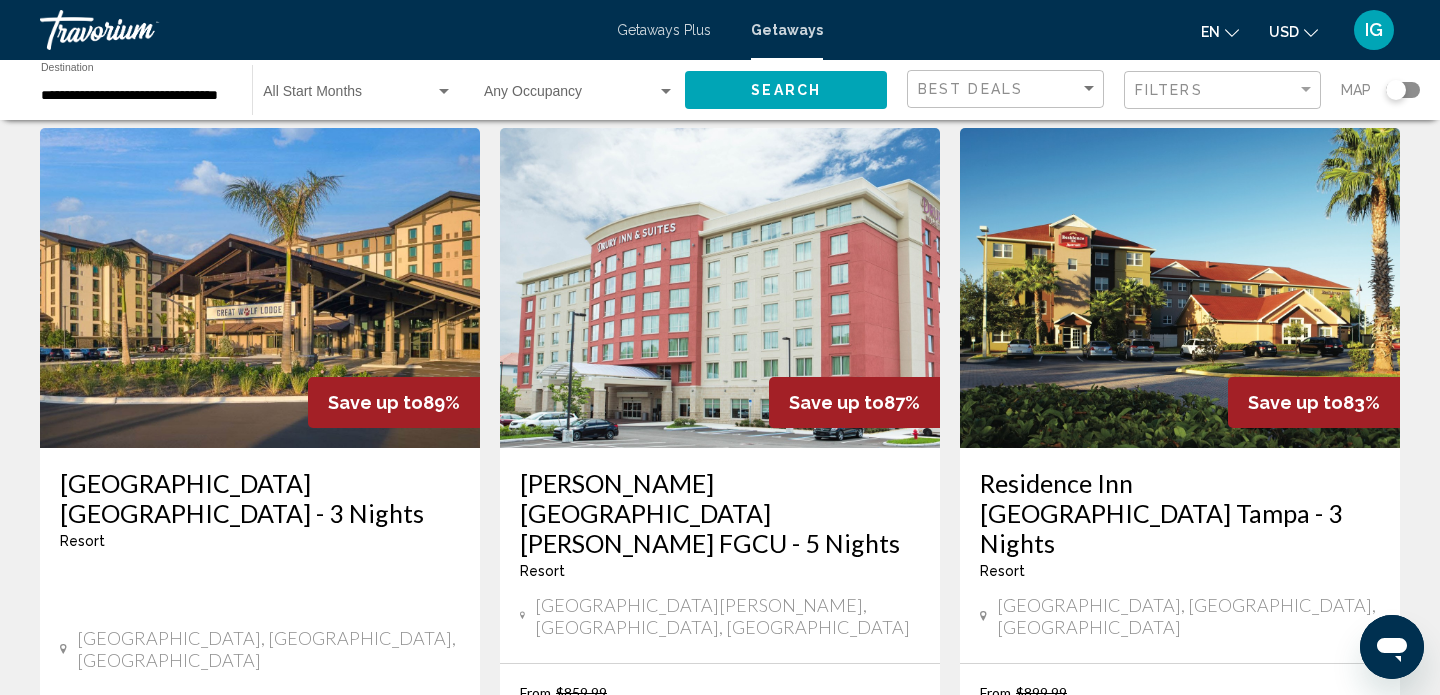scroll, scrollTop: 2412, scrollLeft: 0, axis: vertical 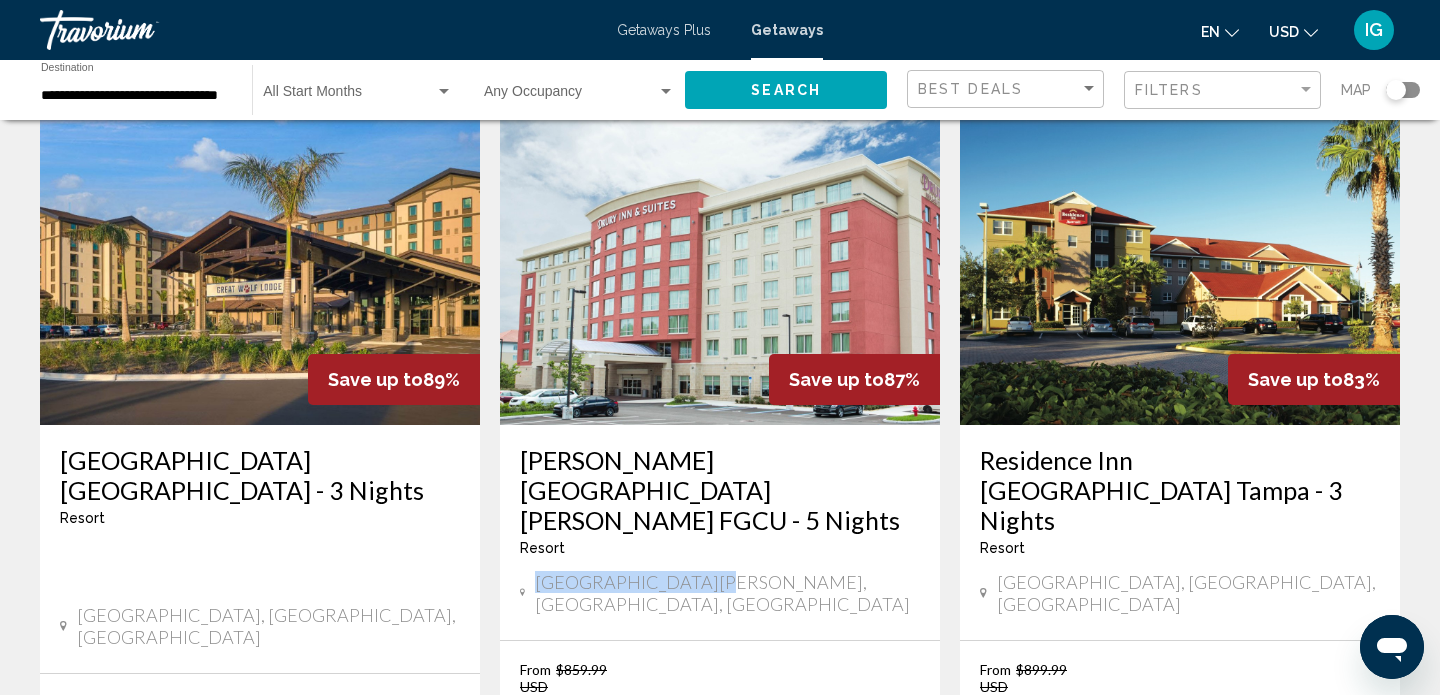 drag, startPoint x: 725, startPoint y: 361, endPoint x: 530, endPoint y: 374, distance: 195.43285 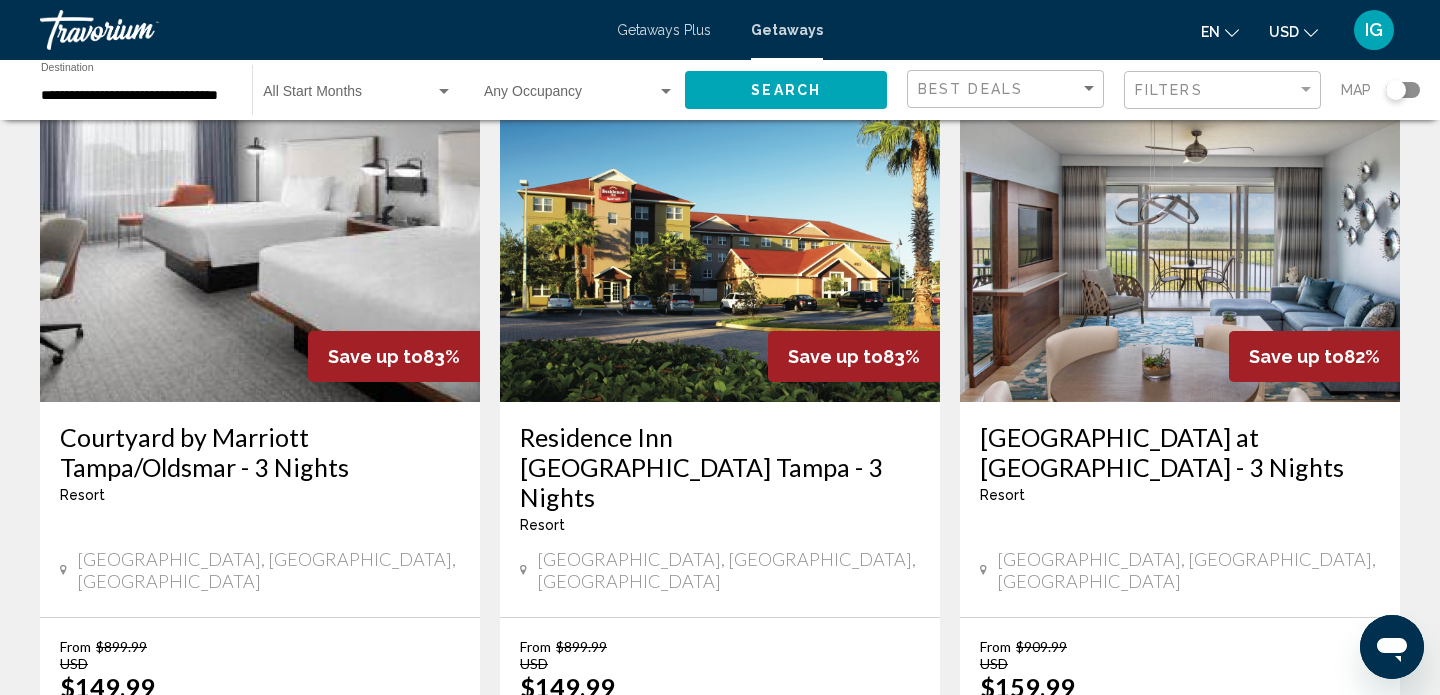 scroll, scrollTop: 130, scrollLeft: 0, axis: vertical 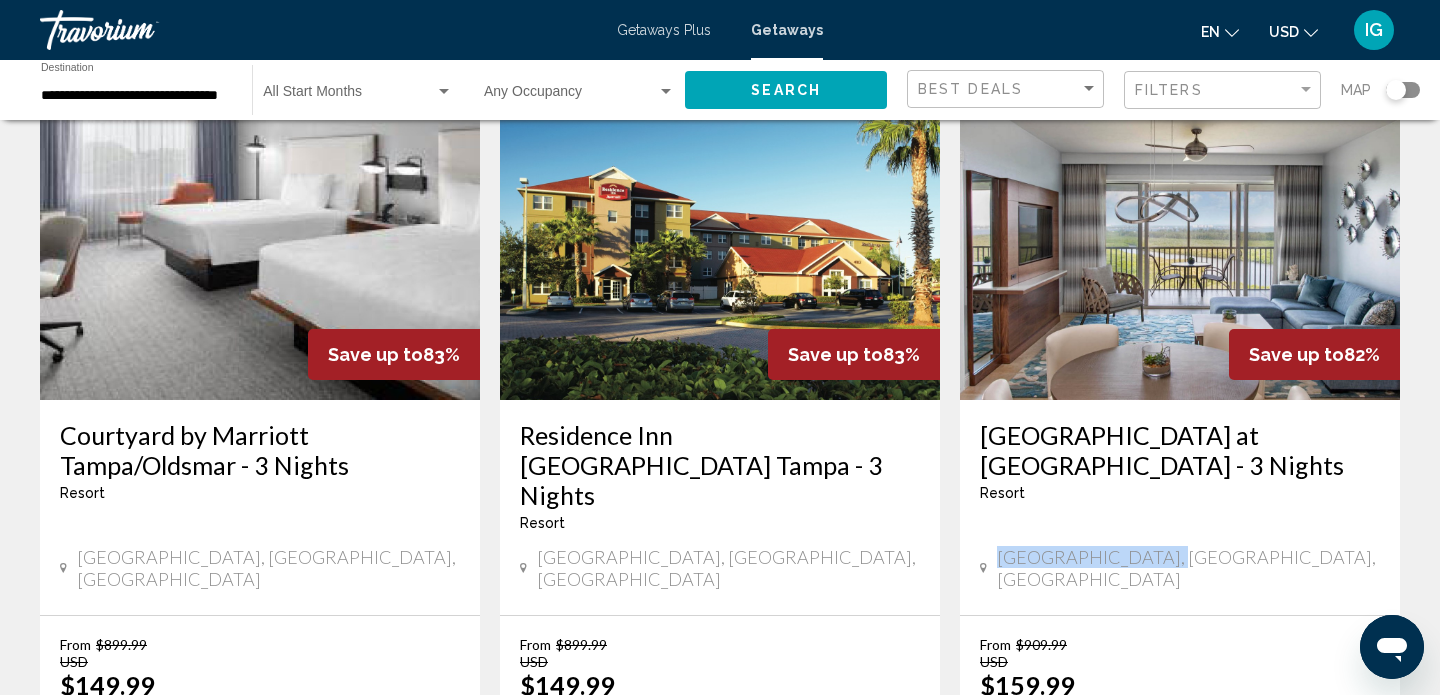 drag, startPoint x: 1002, startPoint y: 523, endPoint x: 1169, endPoint y: 537, distance: 167.5858 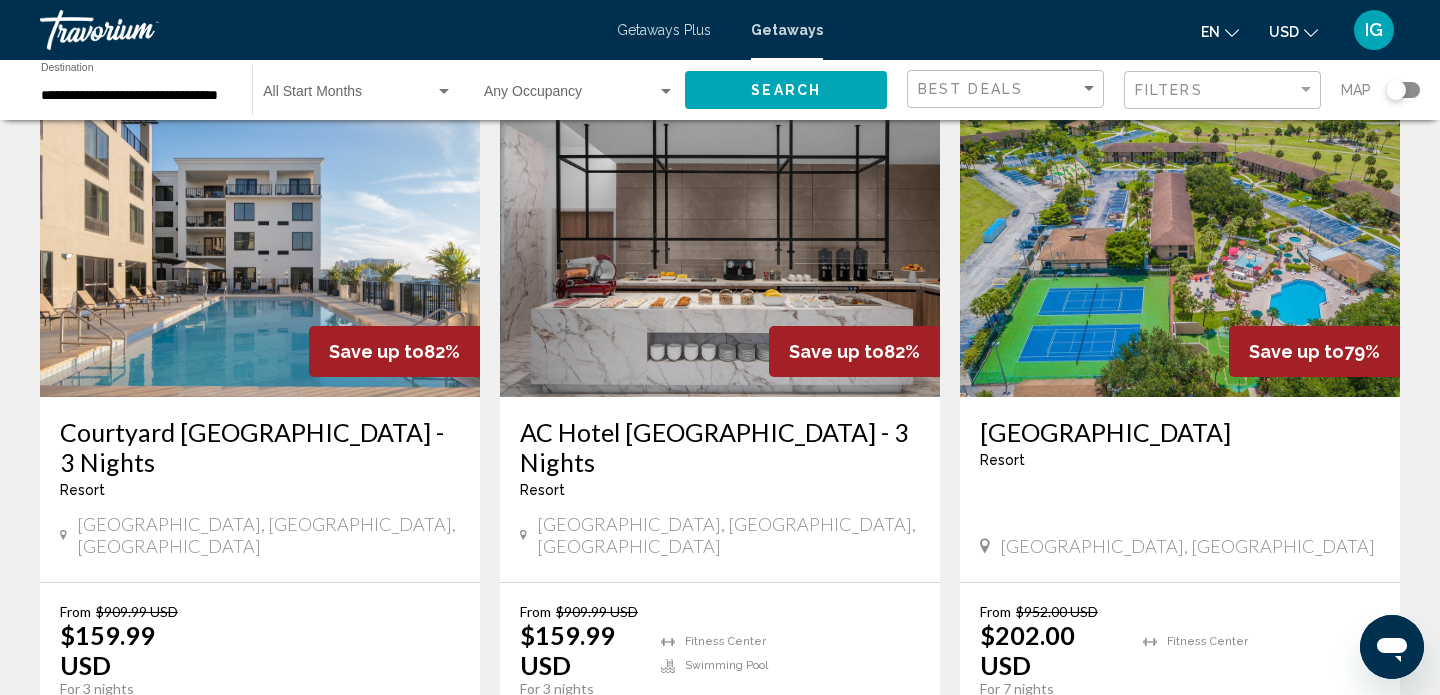scroll, scrollTop: 928, scrollLeft: 0, axis: vertical 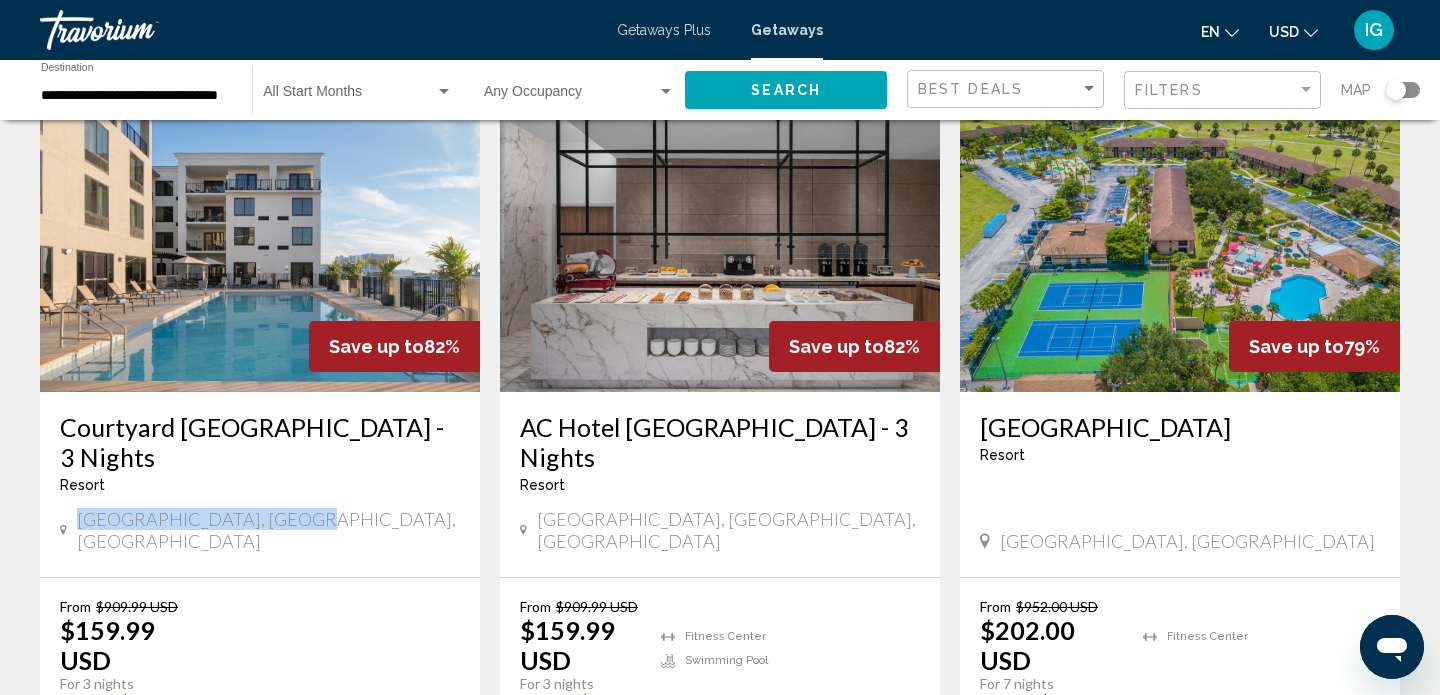 drag, startPoint x: 79, startPoint y: 453, endPoint x: 300, endPoint y: 466, distance: 221.38202 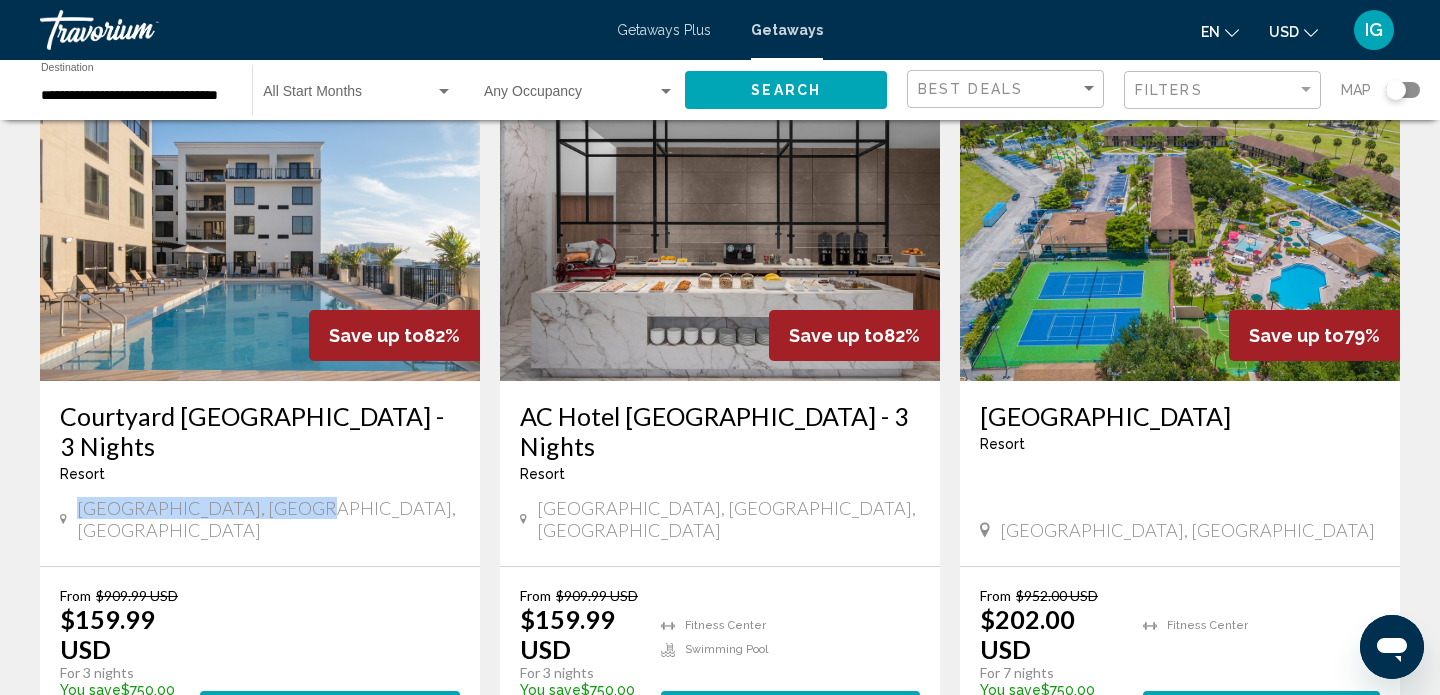 scroll, scrollTop: 948, scrollLeft: 0, axis: vertical 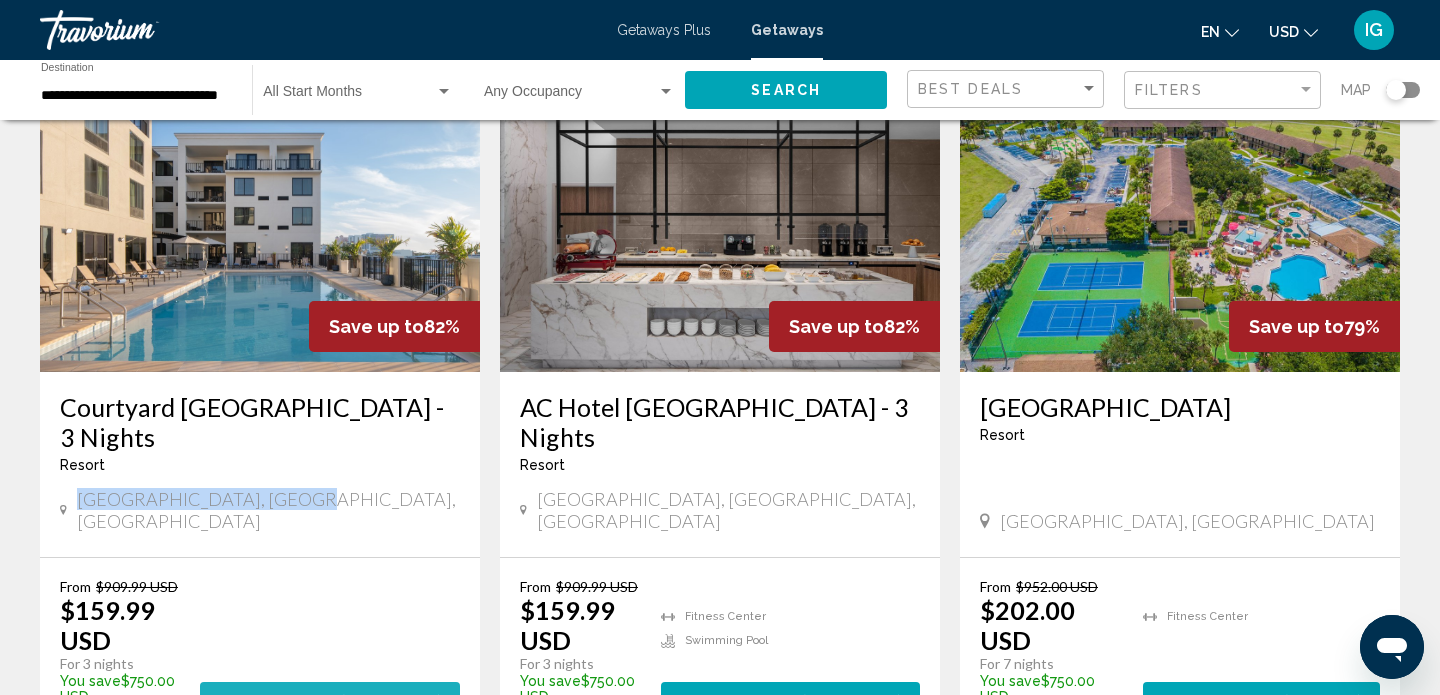 click on "( 420 units )" at bounding box center (389, 701) 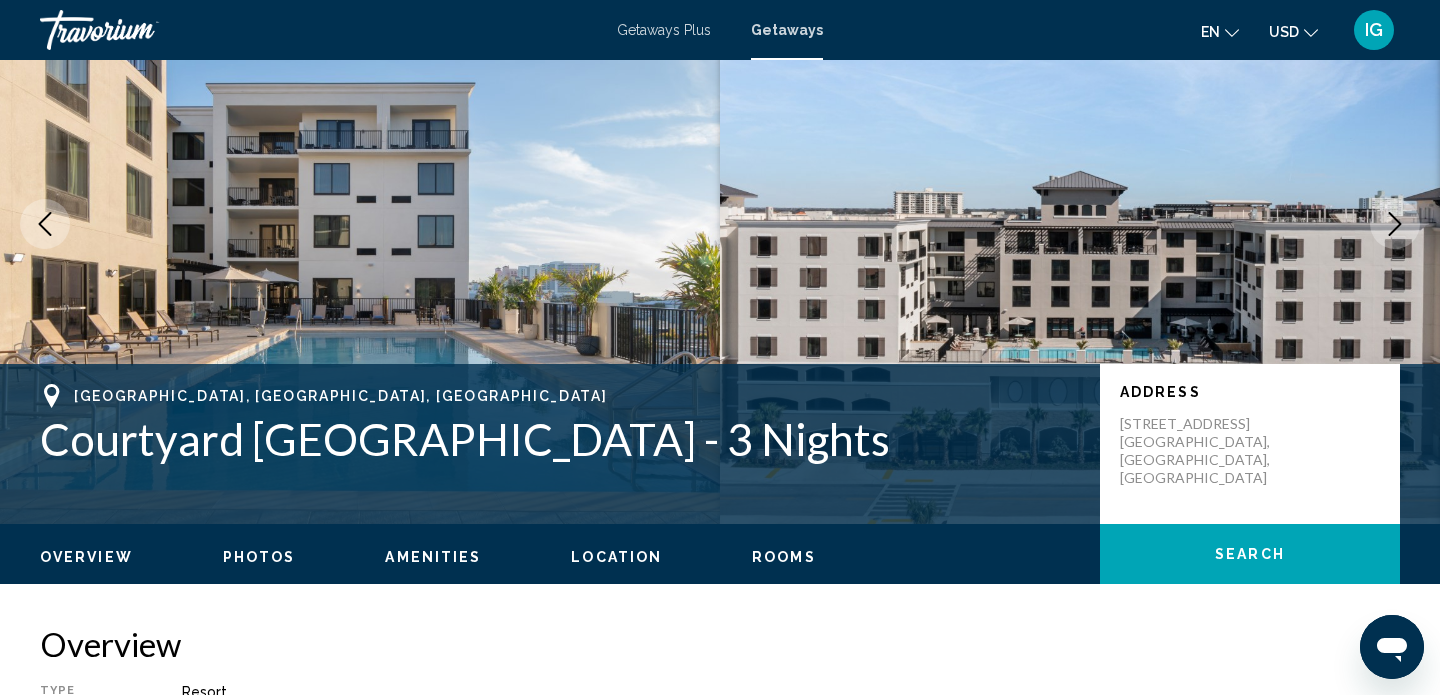 scroll, scrollTop: 143, scrollLeft: 0, axis: vertical 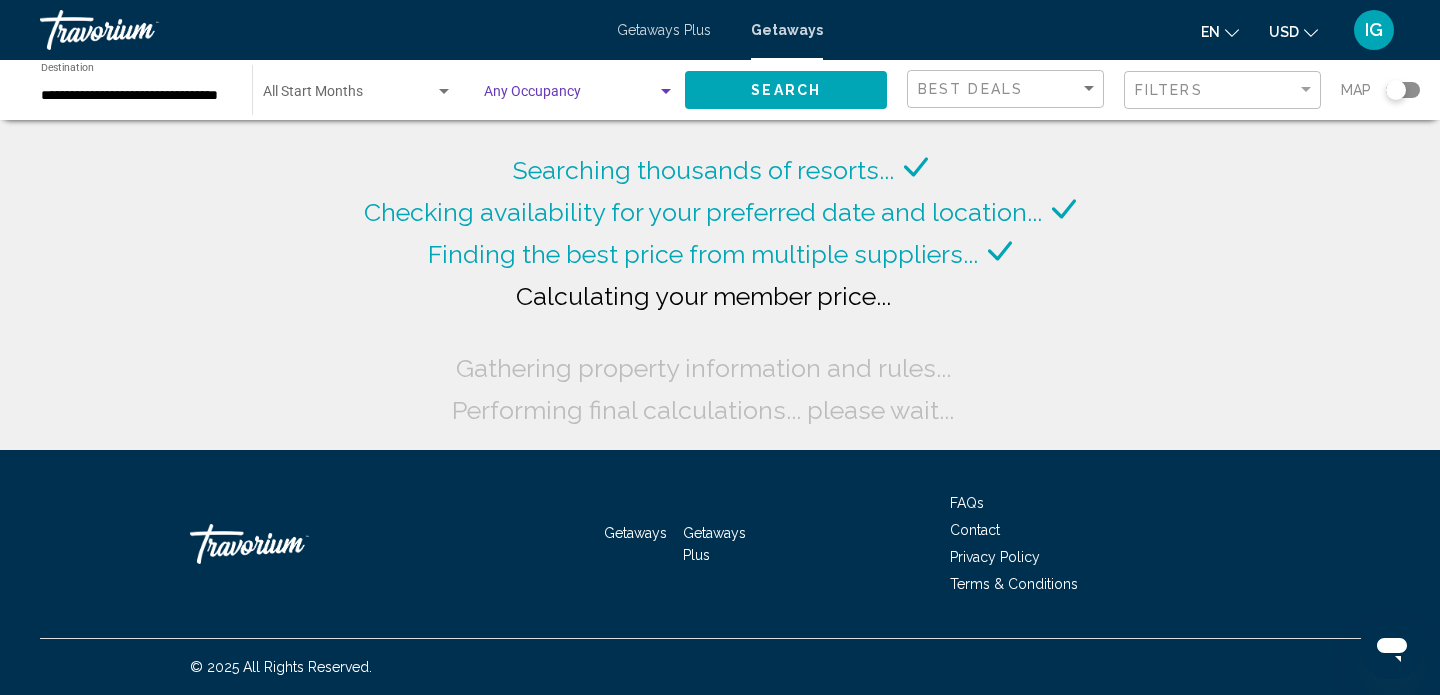 click at bounding box center (666, 92) 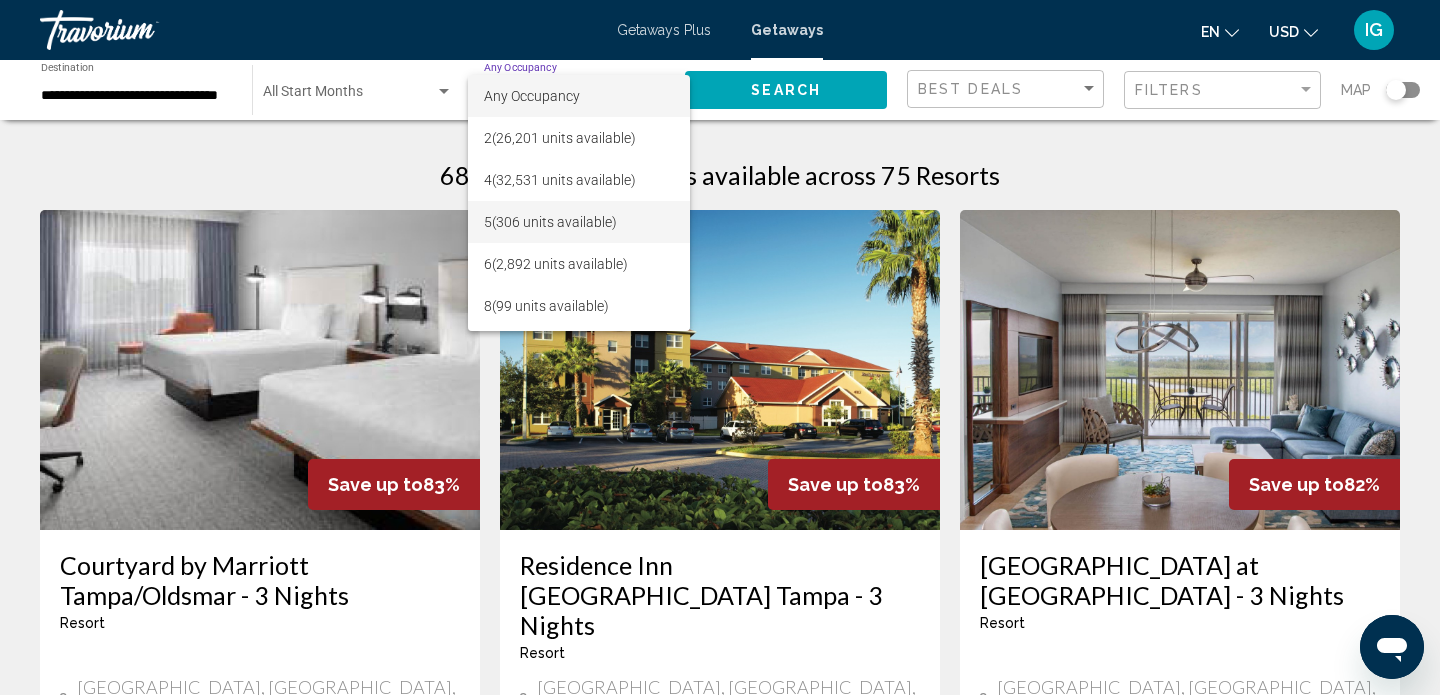 click on "5  (306 units available)" at bounding box center [579, 222] 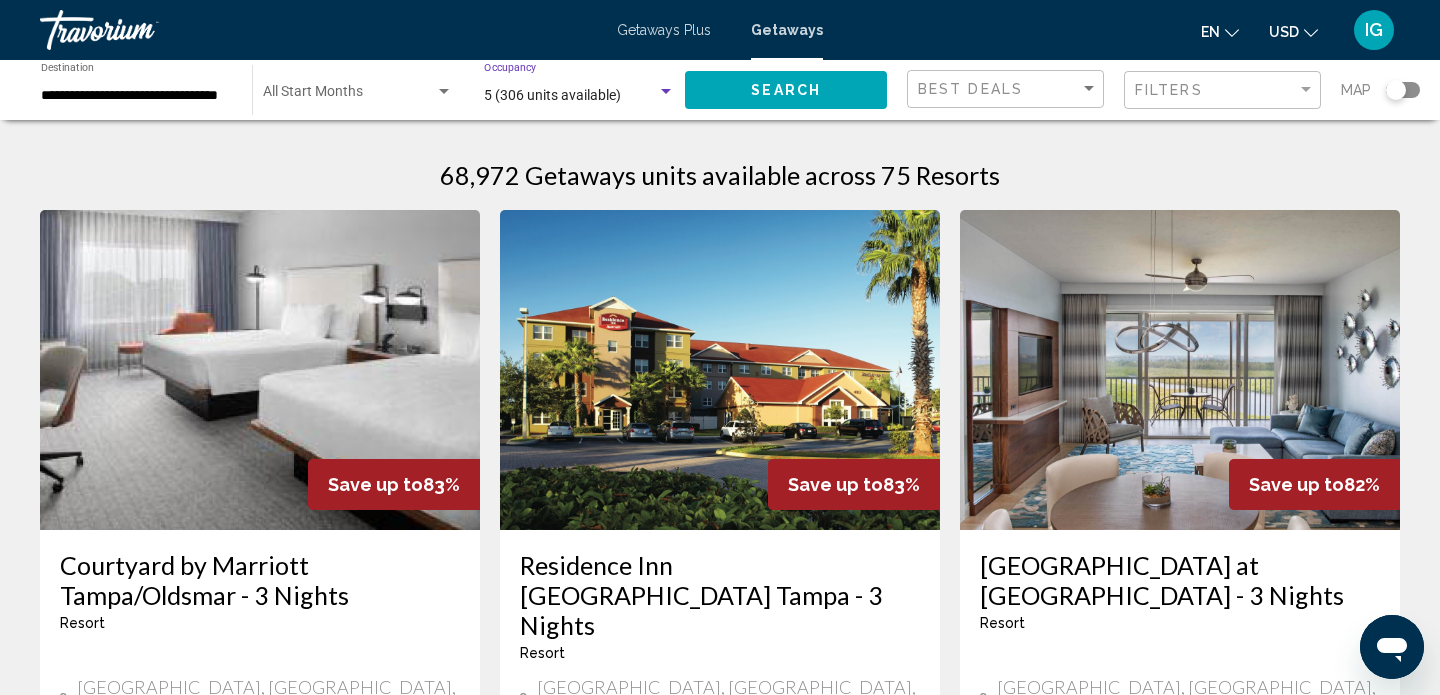 click on "Search" 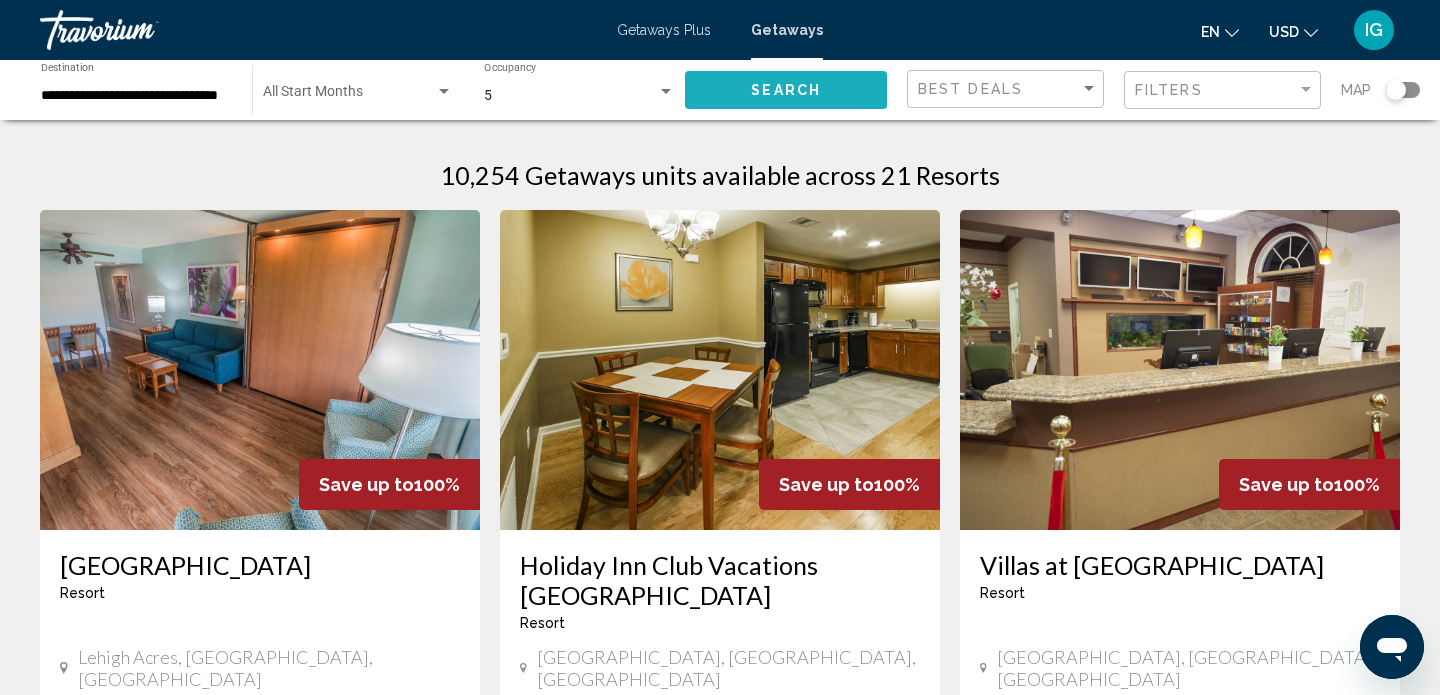 click on "Search" 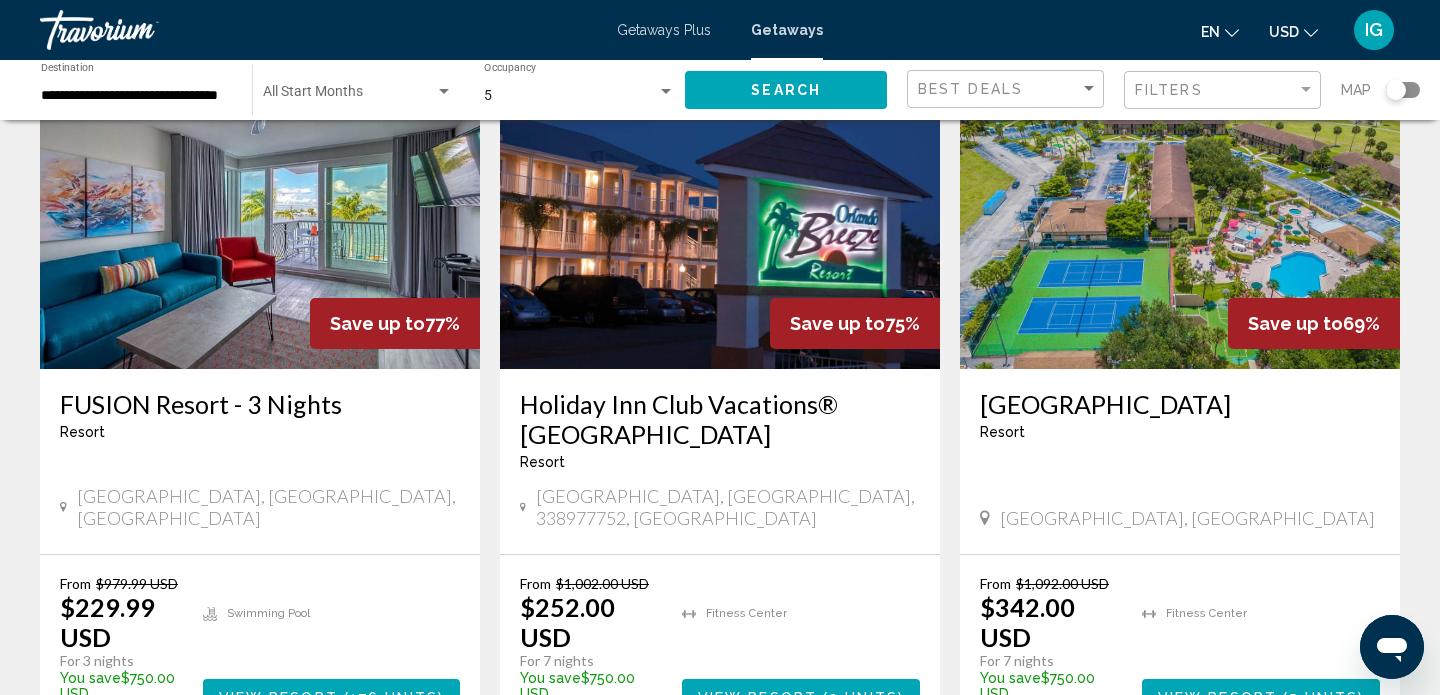 scroll, scrollTop: 867, scrollLeft: 0, axis: vertical 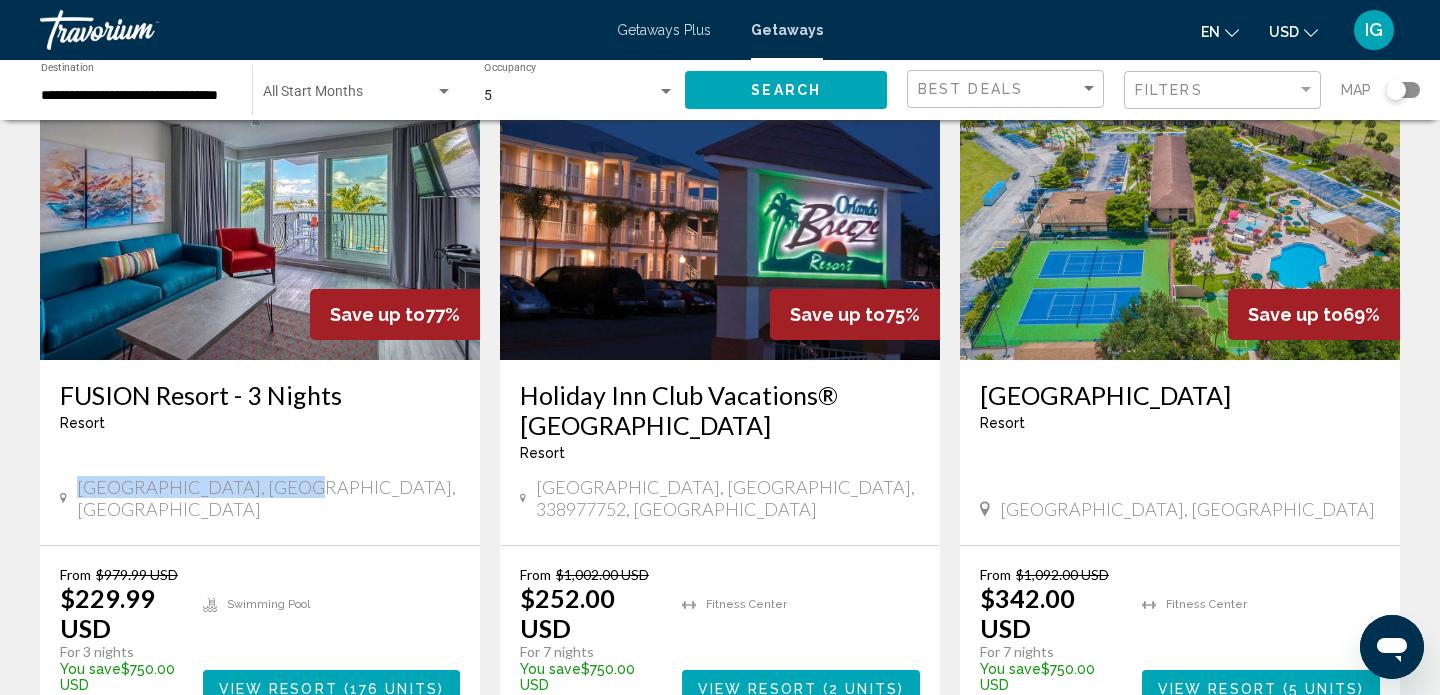 drag, startPoint x: 82, startPoint y: 467, endPoint x: 297, endPoint y: 461, distance: 215.08371 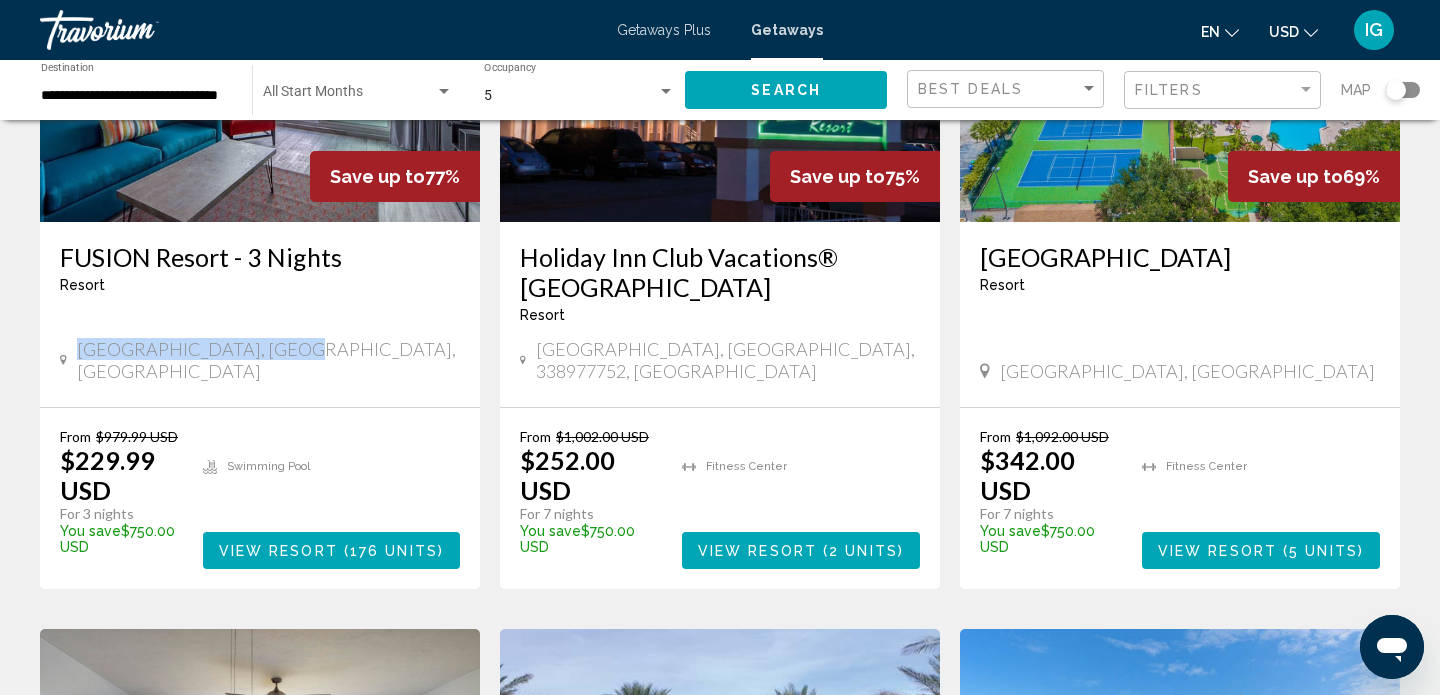 scroll, scrollTop: 1011, scrollLeft: 0, axis: vertical 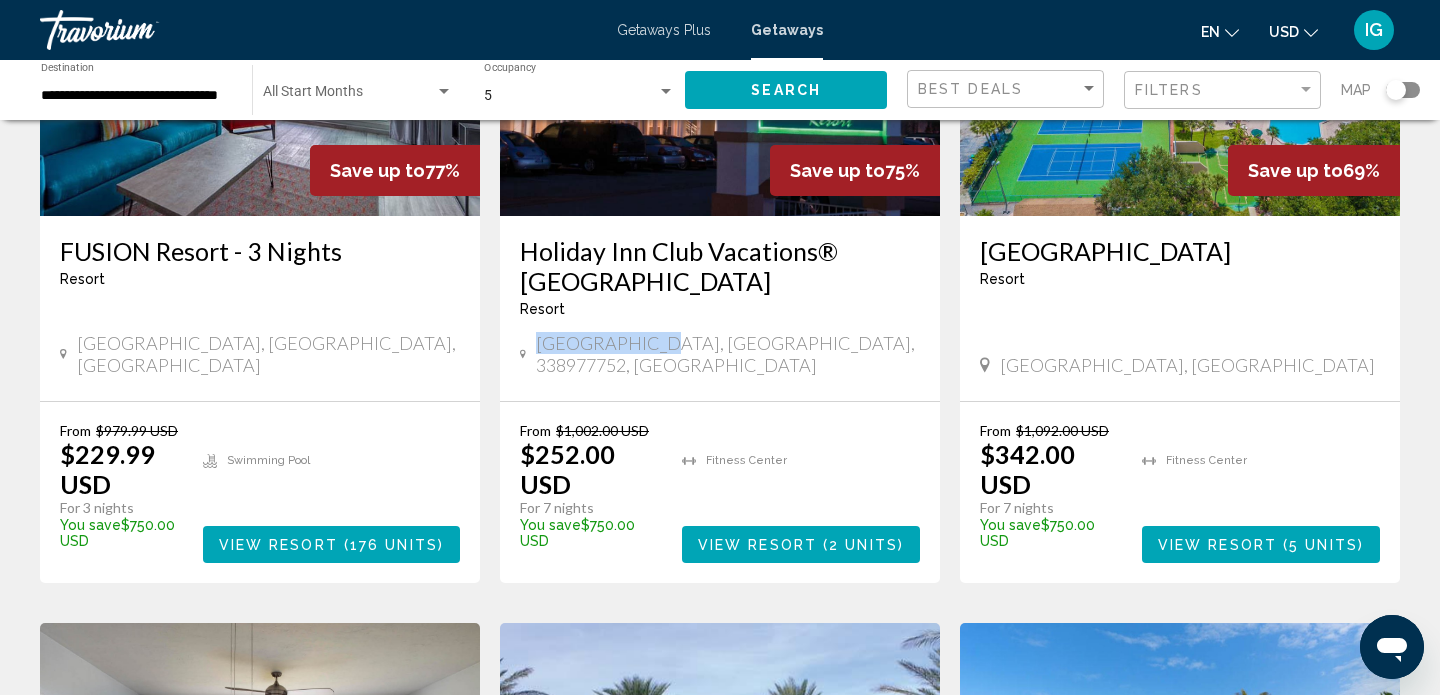 drag, startPoint x: 540, startPoint y: 323, endPoint x: 650, endPoint y: 327, distance: 110.0727 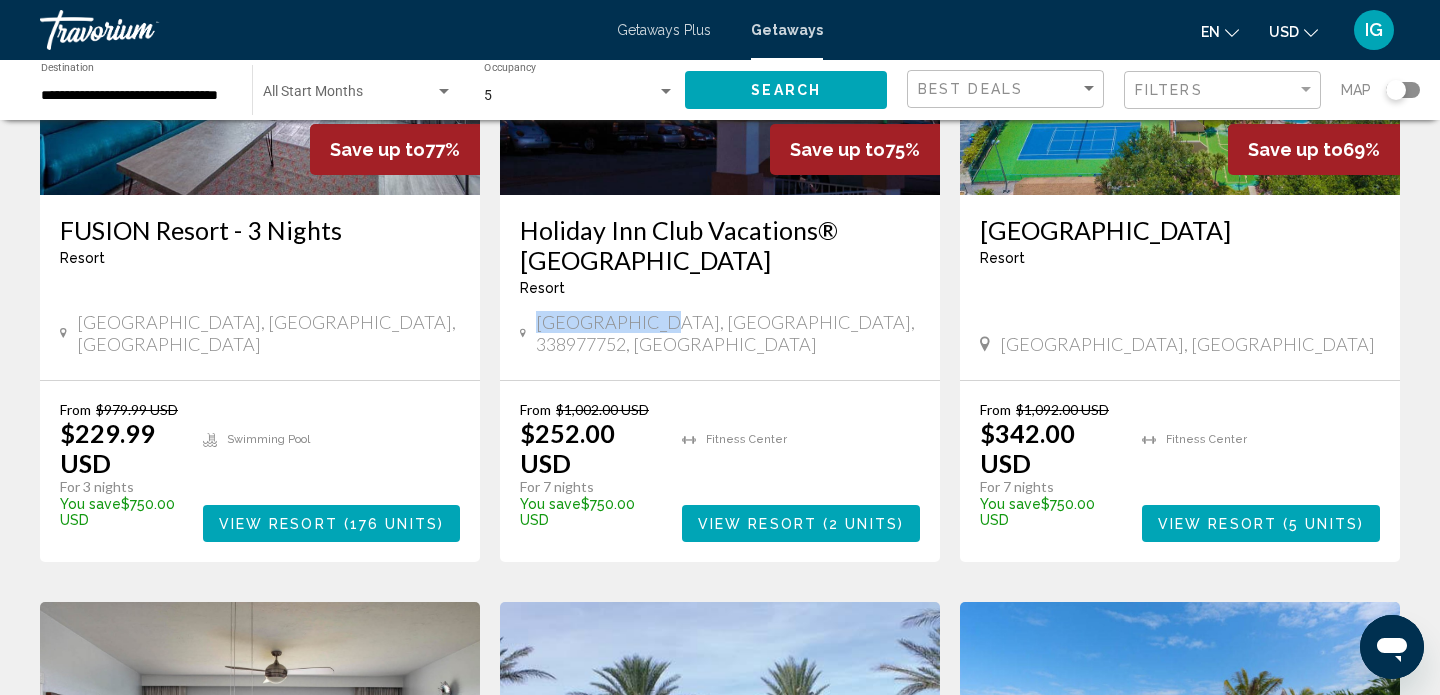 scroll, scrollTop: 1015, scrollLeft: 0, axis: vertical 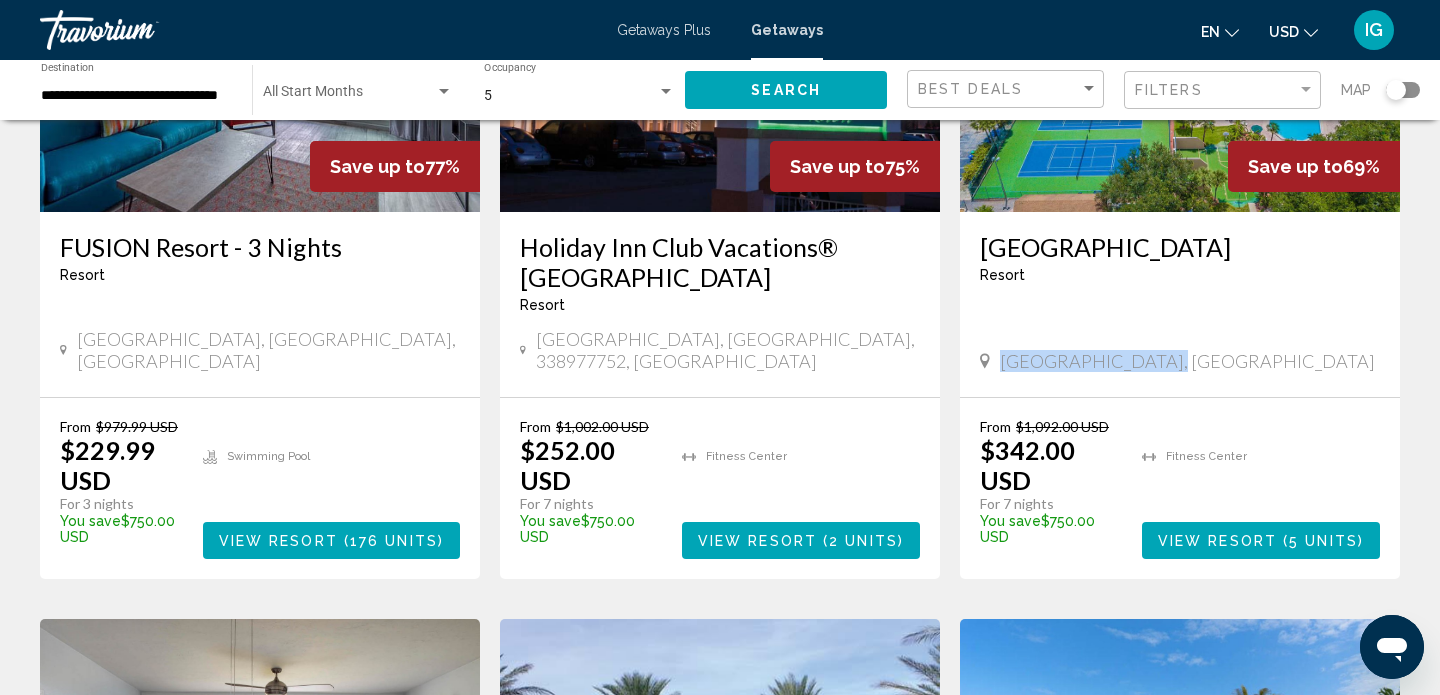 drag, startPoint x: 996, startPoint y: 315, endPoint x: 1132, endPoint y: 323, distance: 136.23509 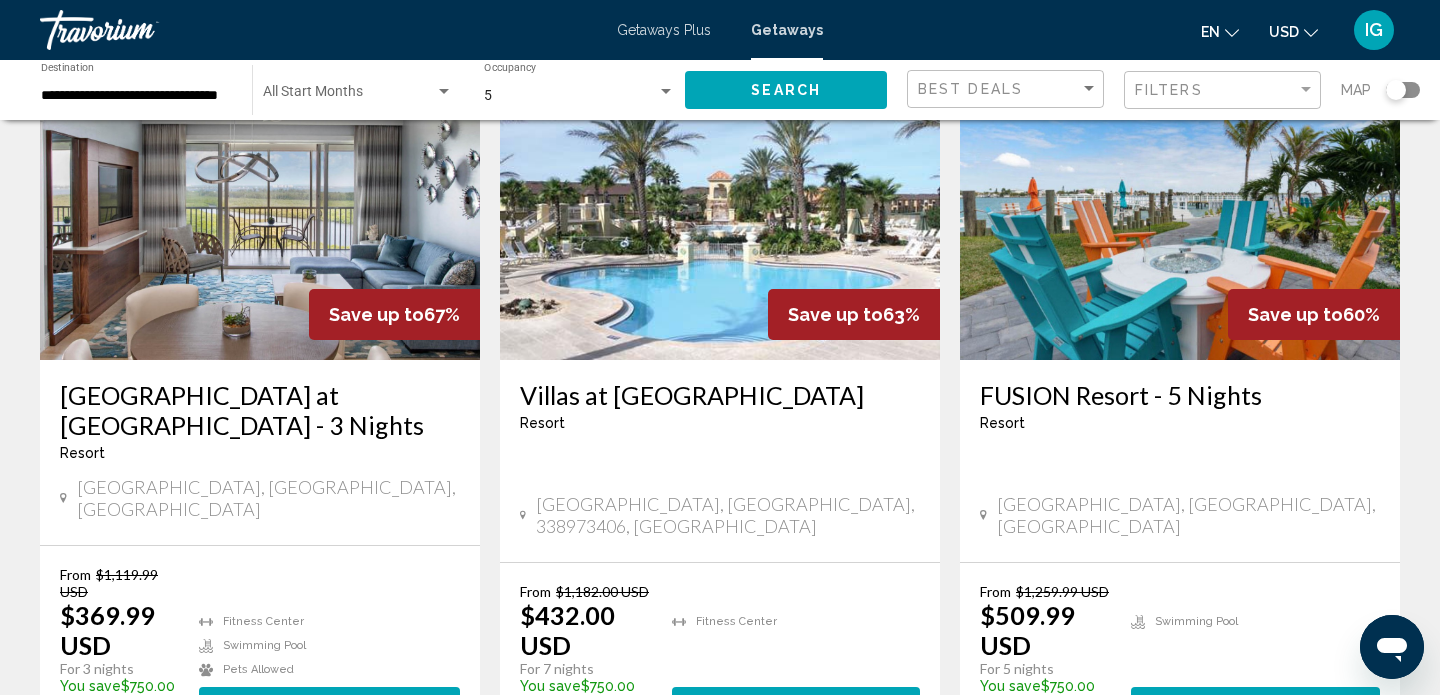 scroll, scrollTop: 1595, scrollLeft: 0, axis: vertical 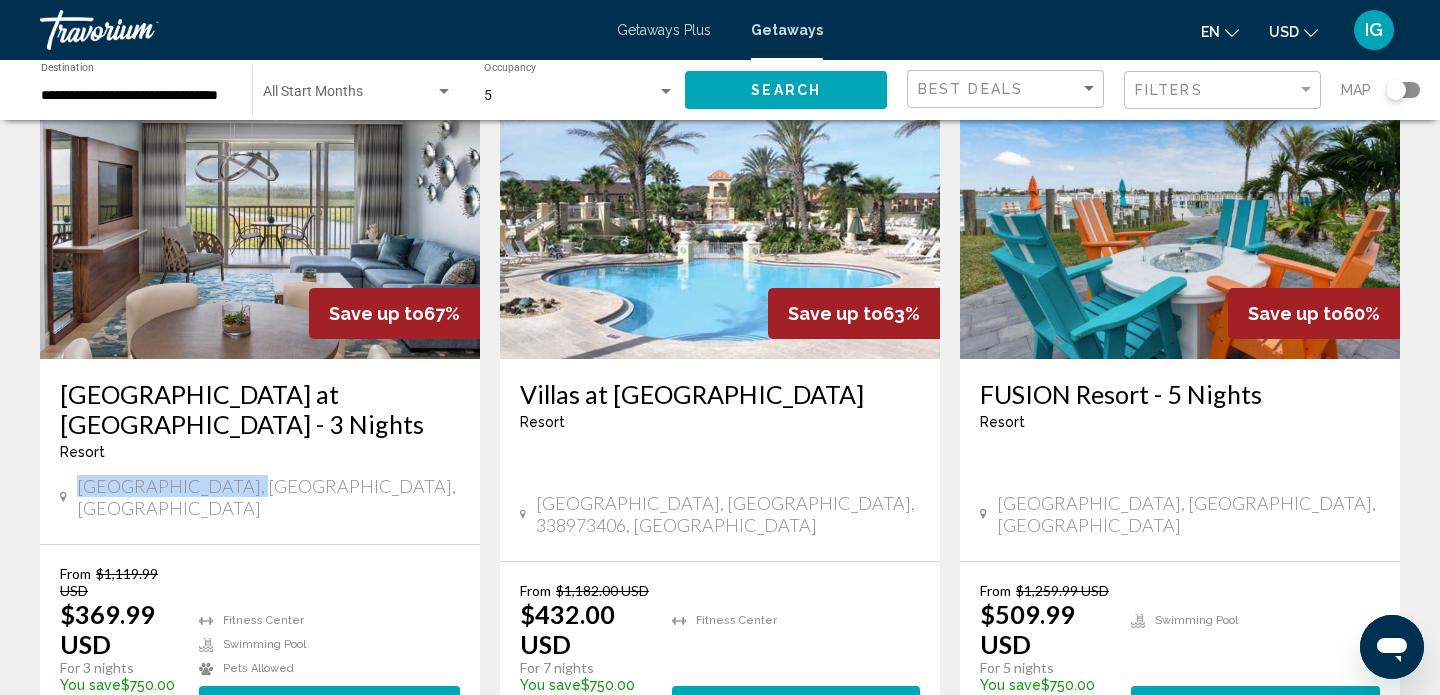 drag, startPoint x: 82, startPoint y: 440, endPoint x: 300, endPoint y: 439, distance: 218.00229 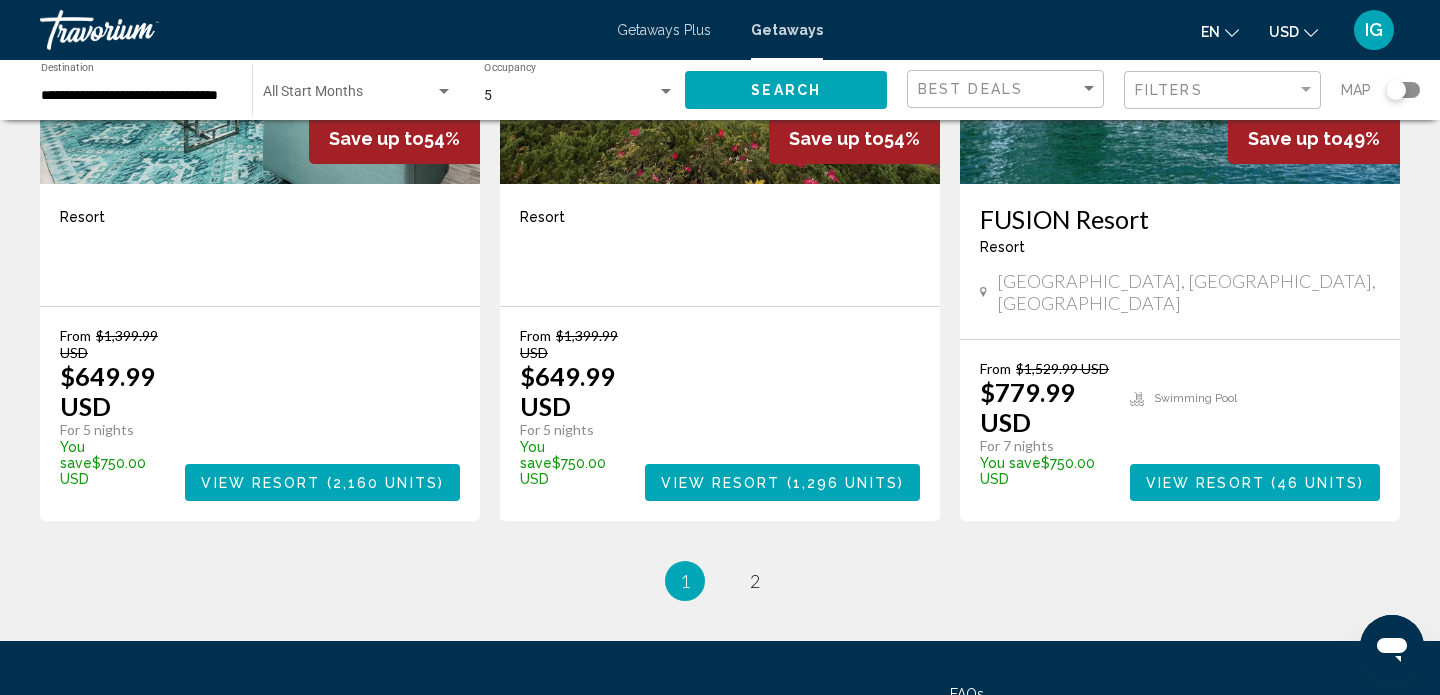 scroll, scrollTop: 2515, scrollLeft: 0, axis: vertical 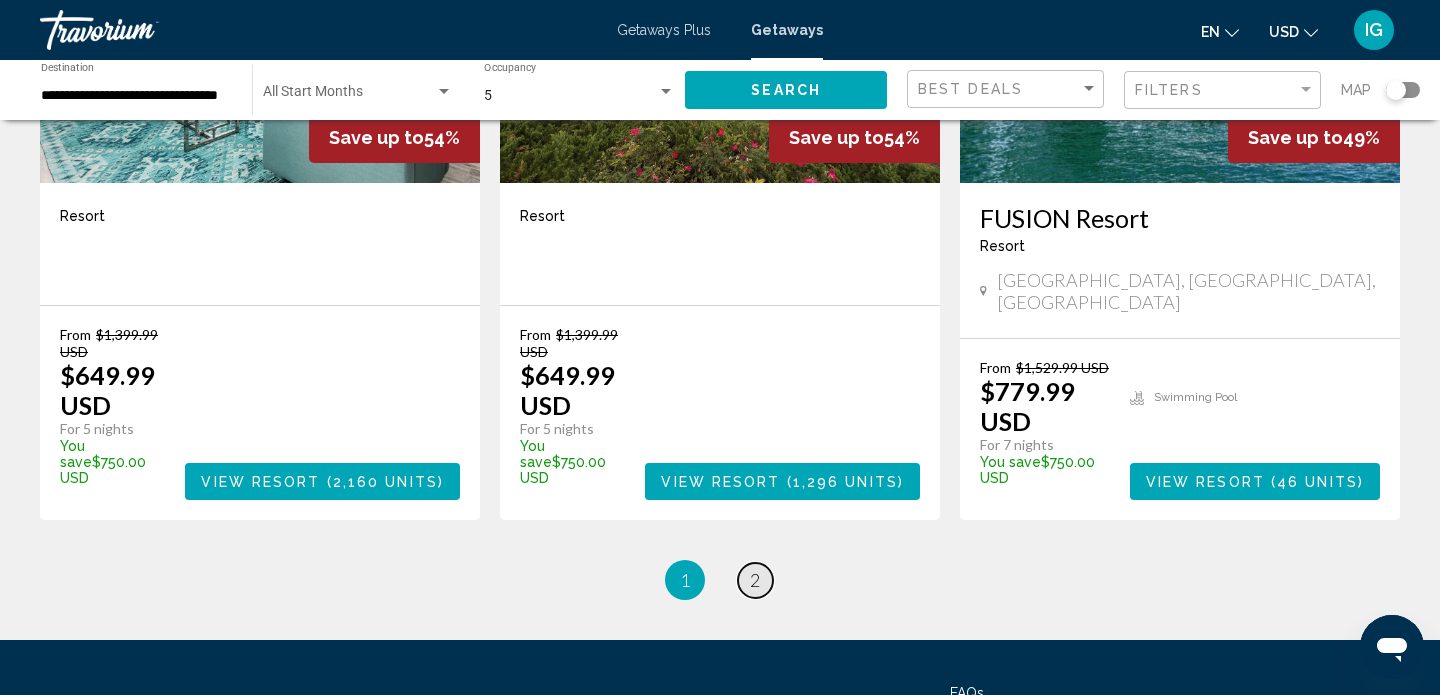 click on "2" at bounding box center (755, 580) 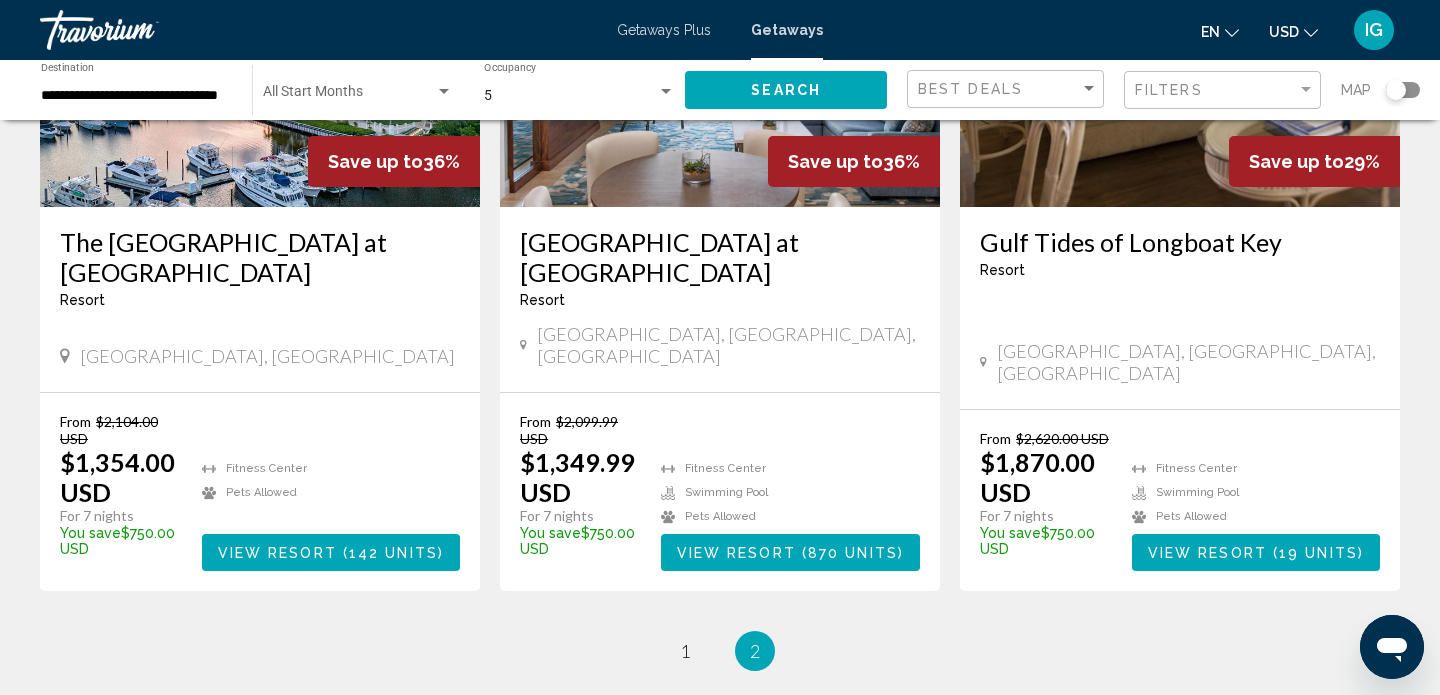 scroll, scrollTop: 1767, scrollLeft: 0, axis: vertical 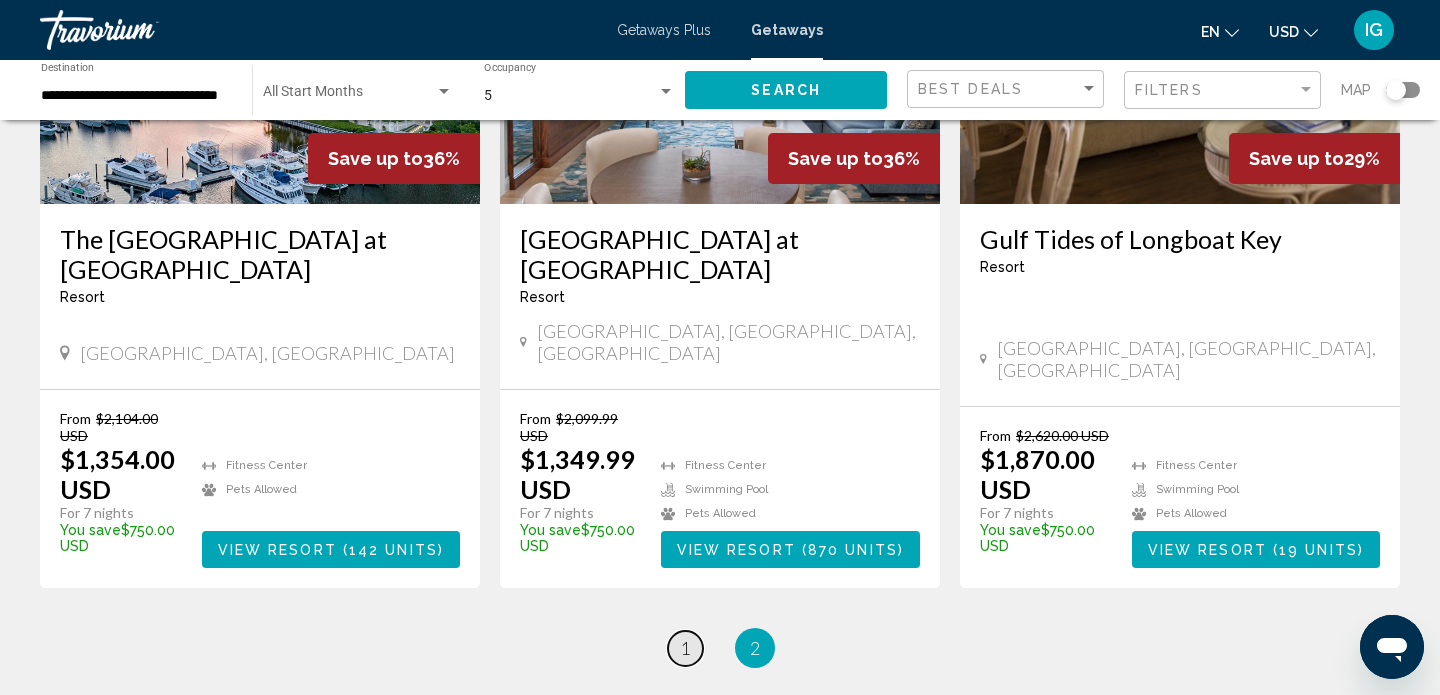 click on "1" at bounding box center (685, 648) 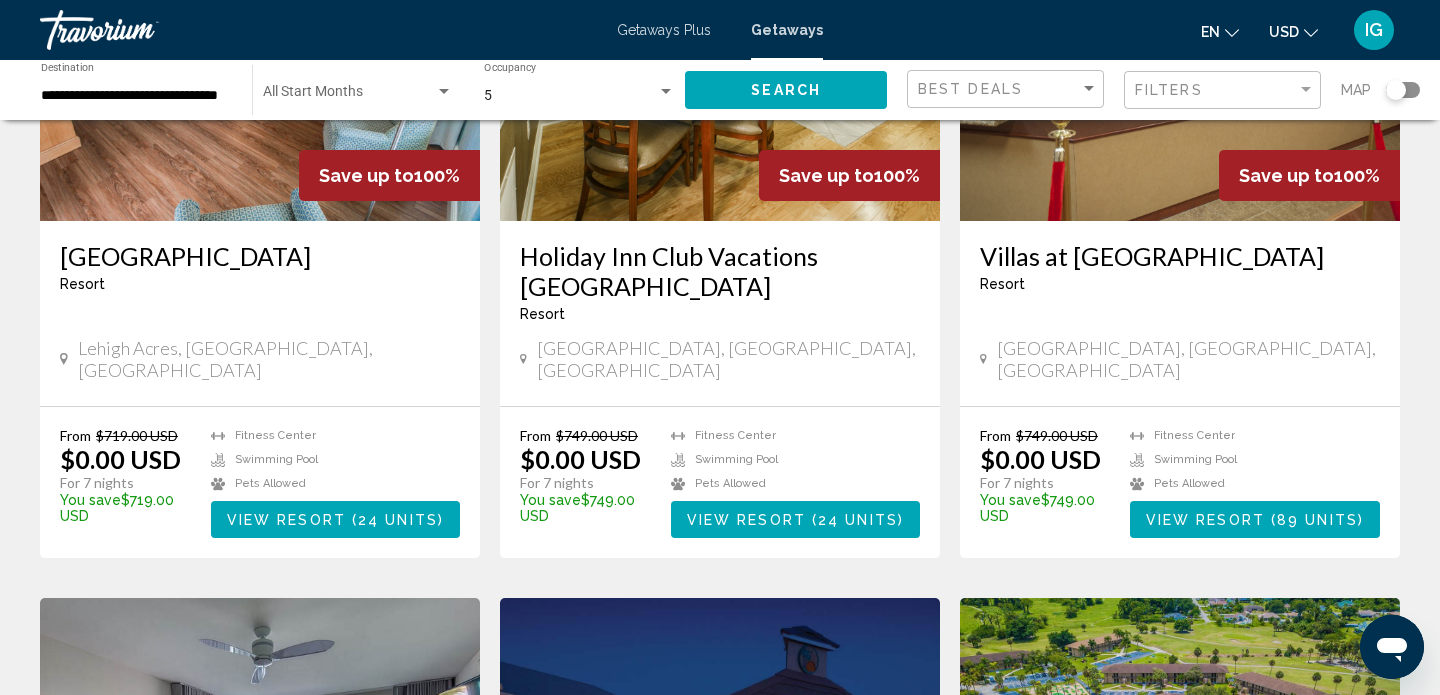 scroll, scrollTop: 323, scrollLeft: 0, axis: vertical 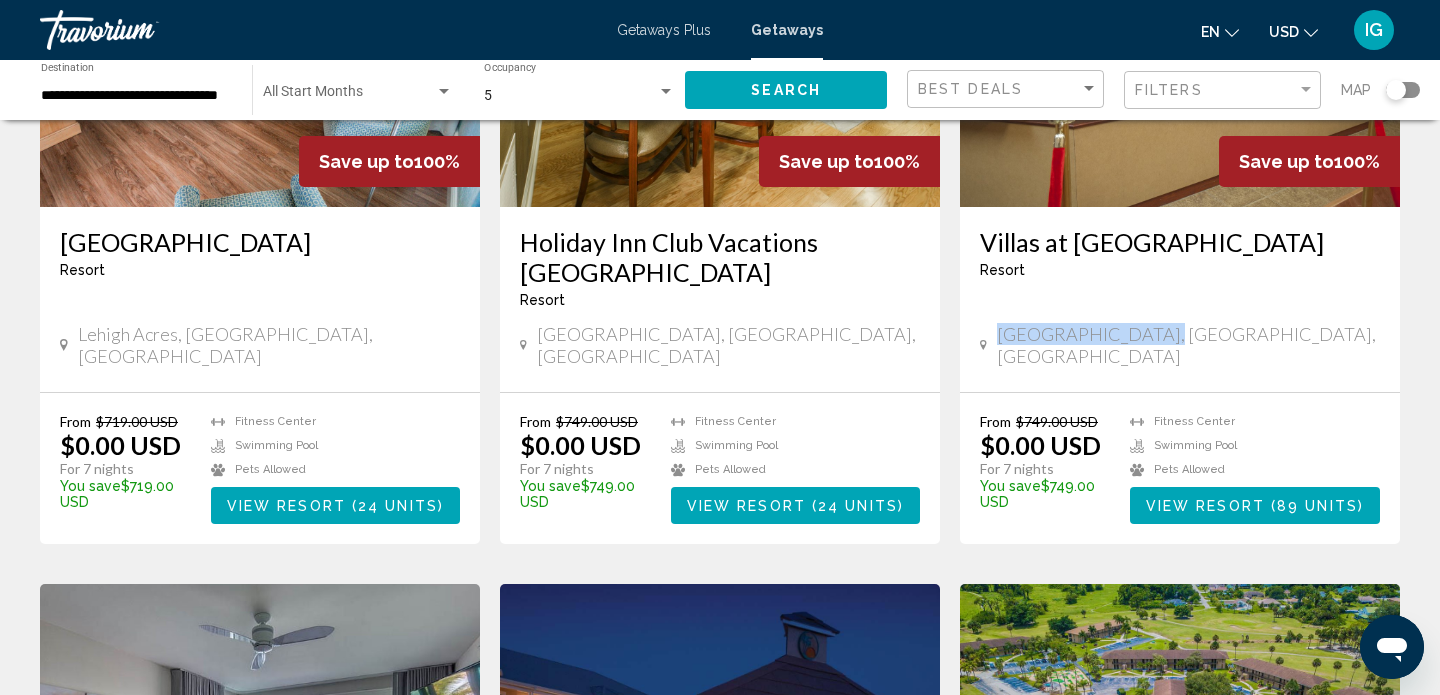 drag, startPoint x: 1004, startPoint y: 335, endPoint x: 1158, endPoint y: 343, distance: 154.20766 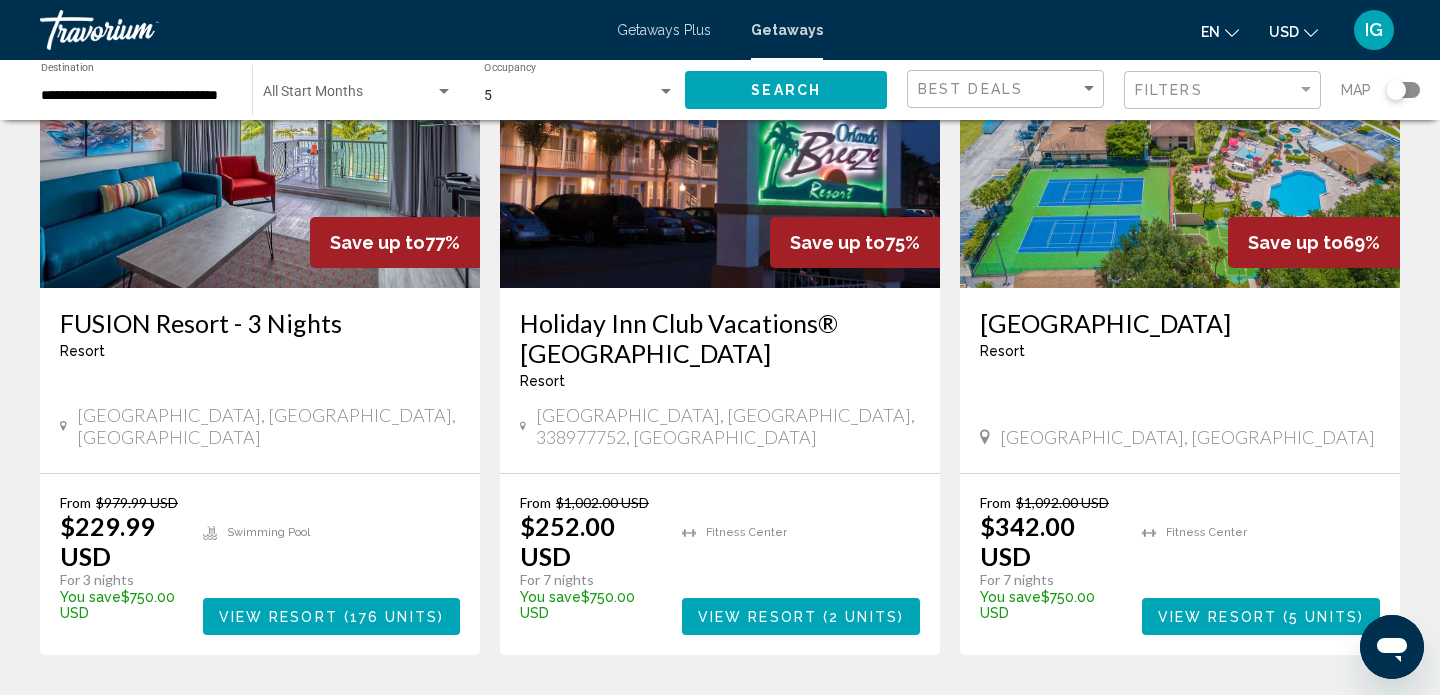 scroll, scrollTop: 940, scrollLeft: 0, axis: vertical 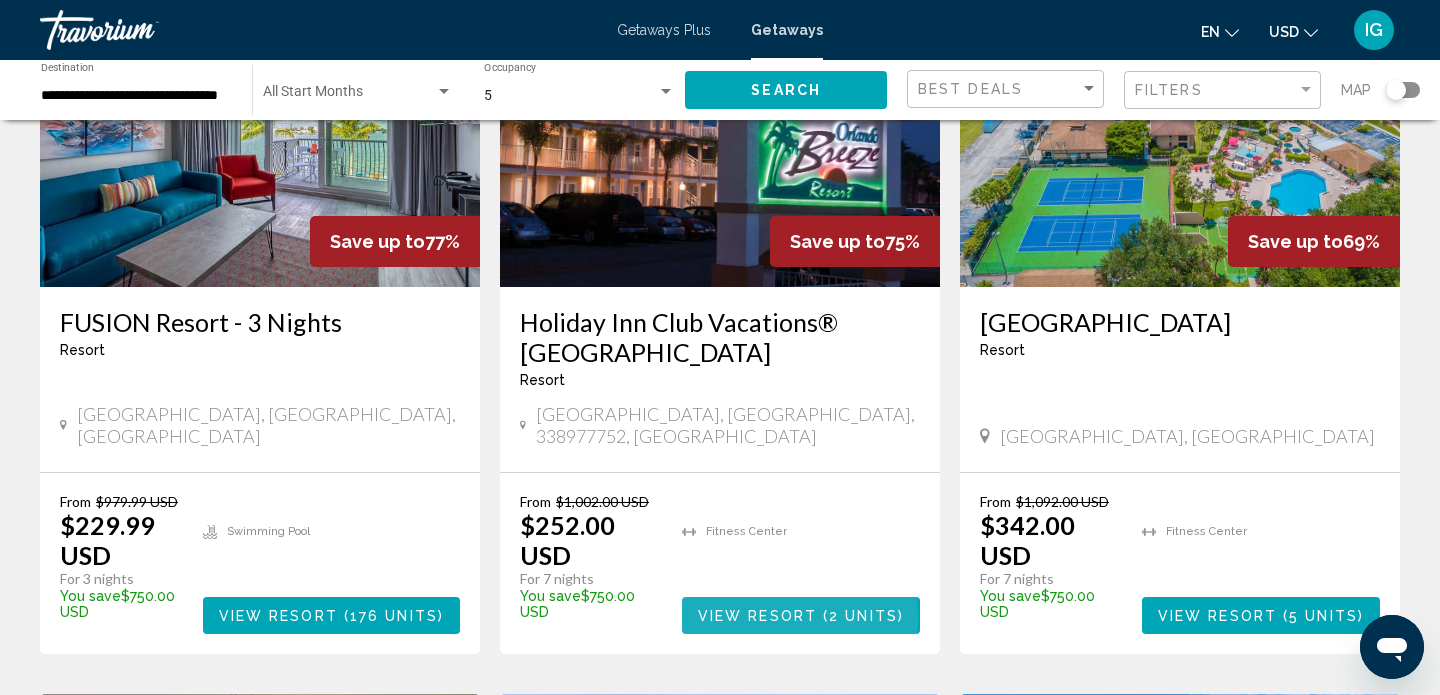 click on "View Resort" at bounding box center (757, 616) 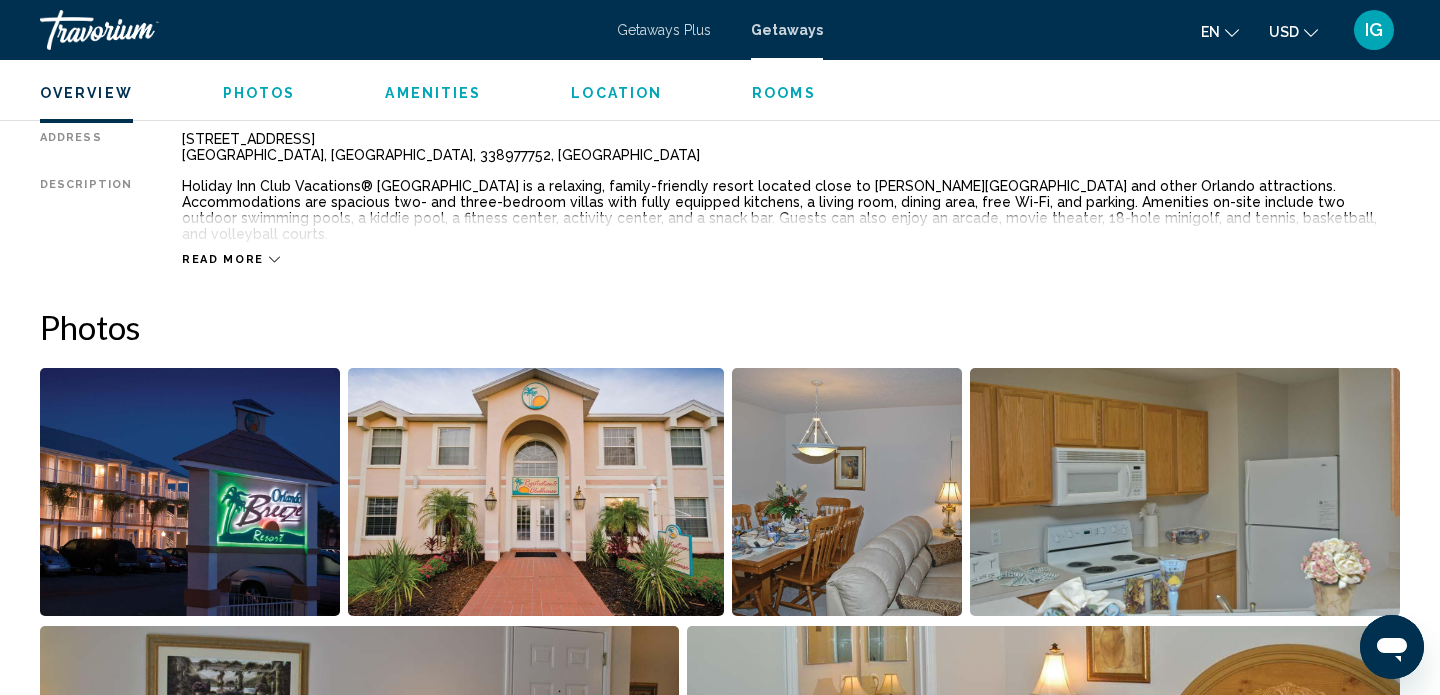 scroll, scrollTop: 688, scrollLeft: 0, axis: vertical 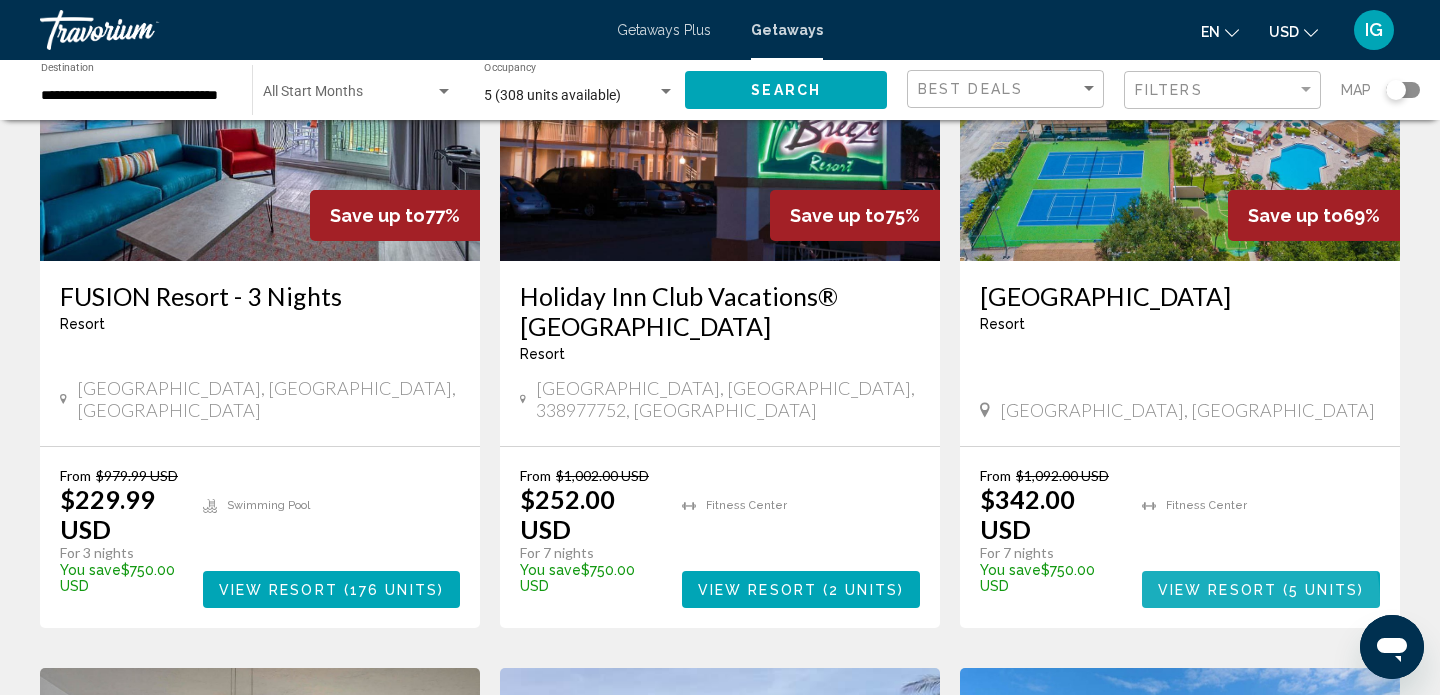 click on "View Resort    ( 5 units )" at bounding box center (1261, 589) 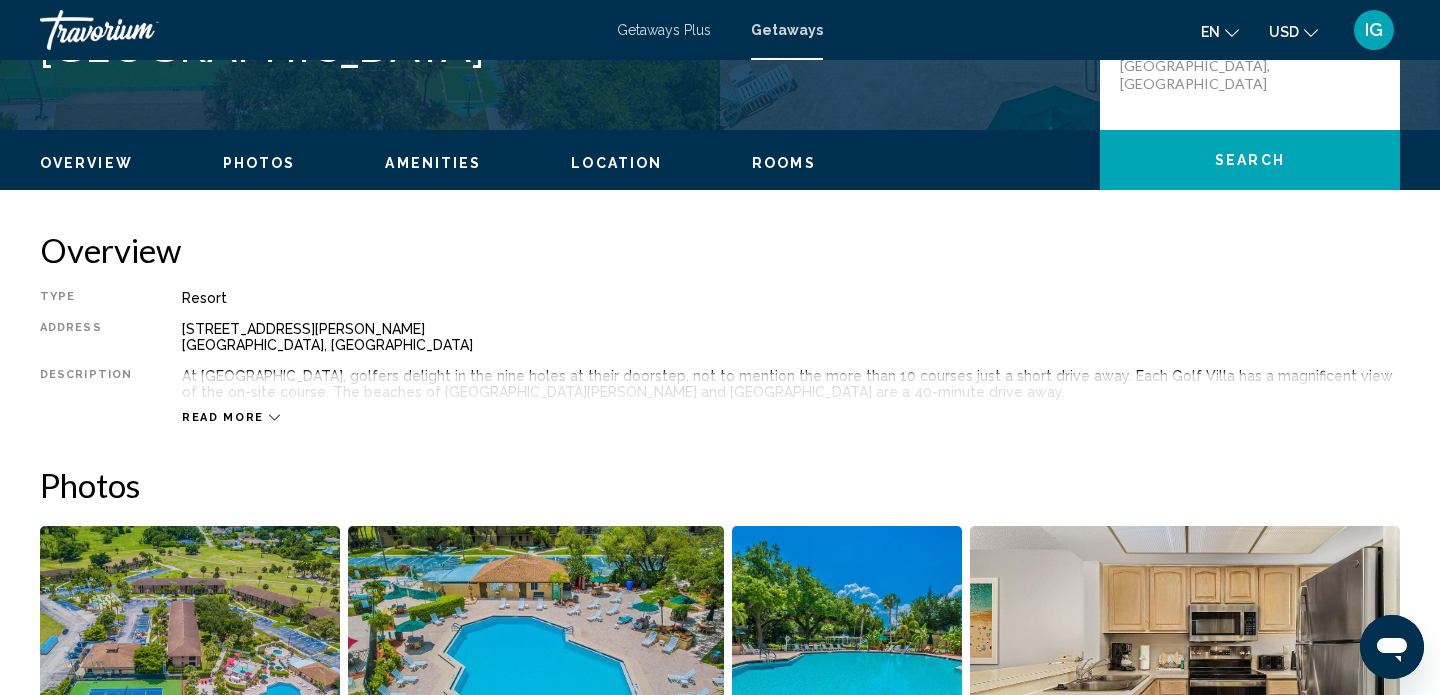 scroll, scrollTop: 526, scrollLeft: 0, axis: vertical 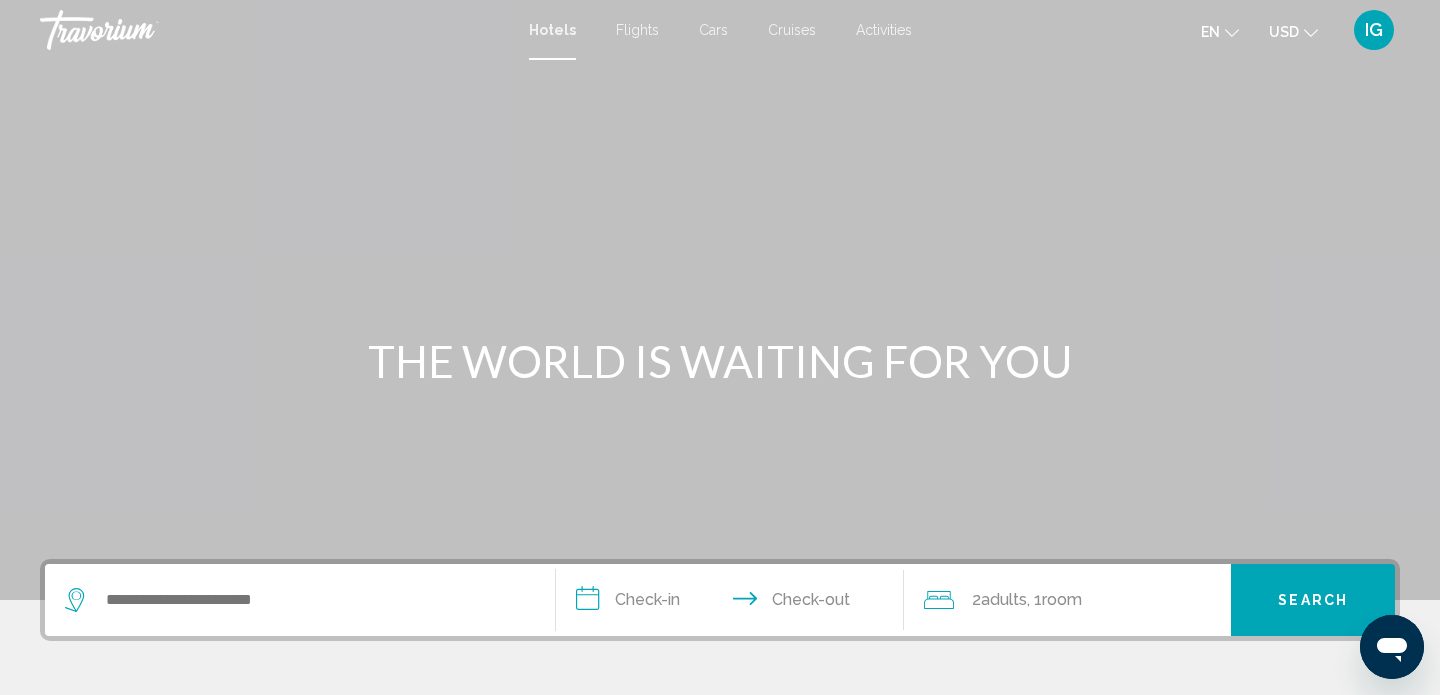 click on "Flights" at bounding box center [637, 30] 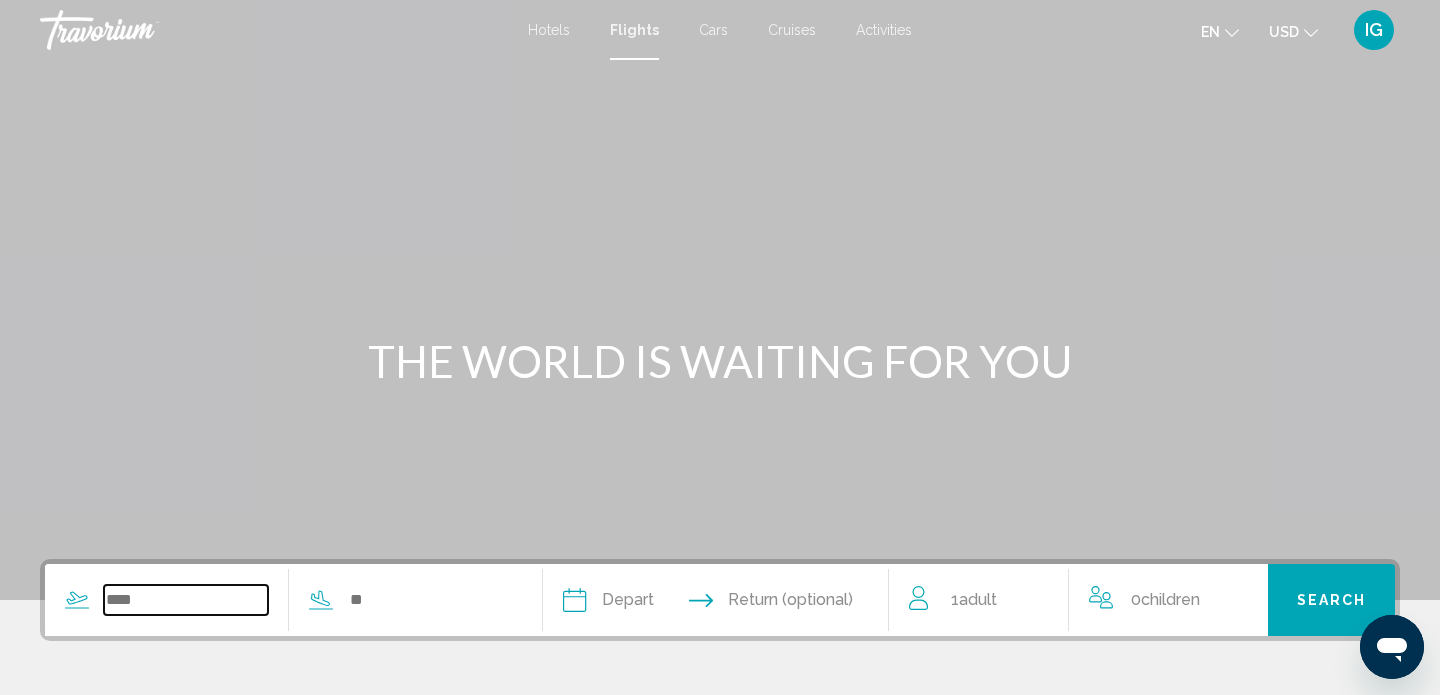 click at bounding box center (186, 600) 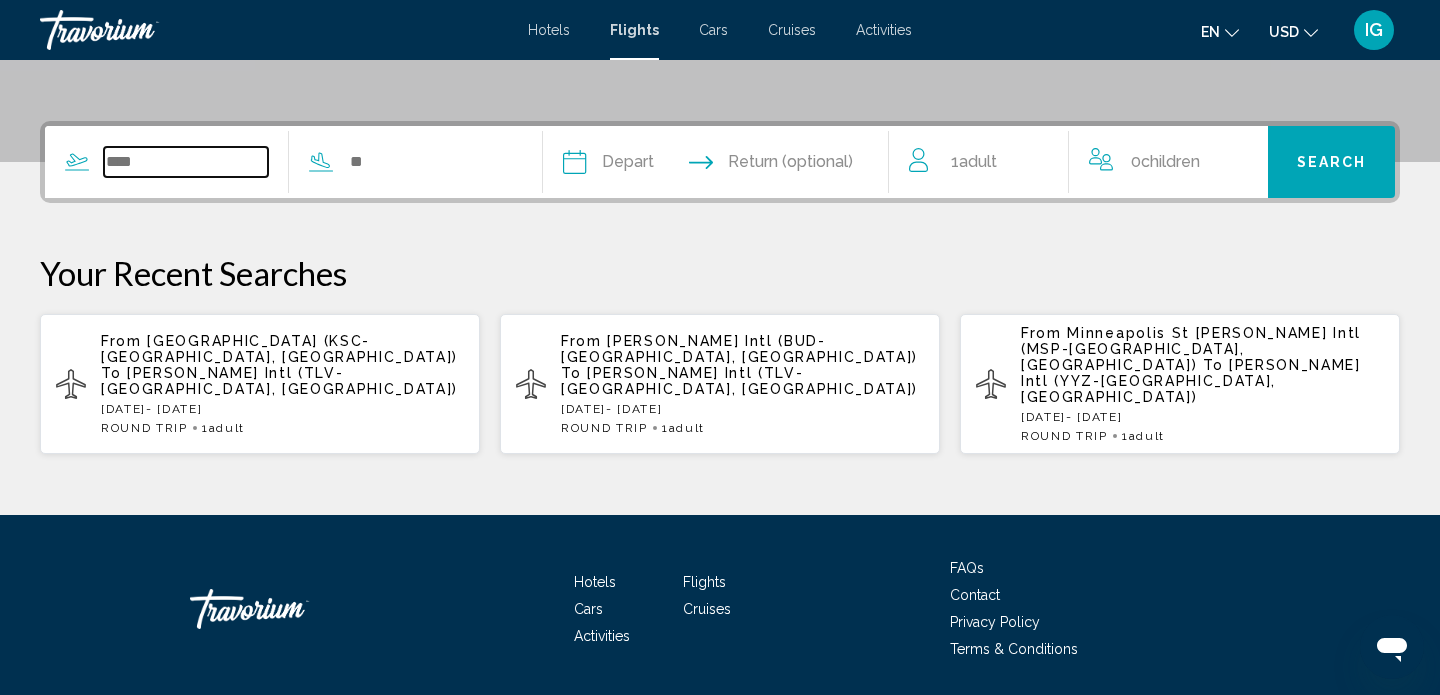 scroll, scrollTop: 471, scrollLeft: 0, axis: vertical 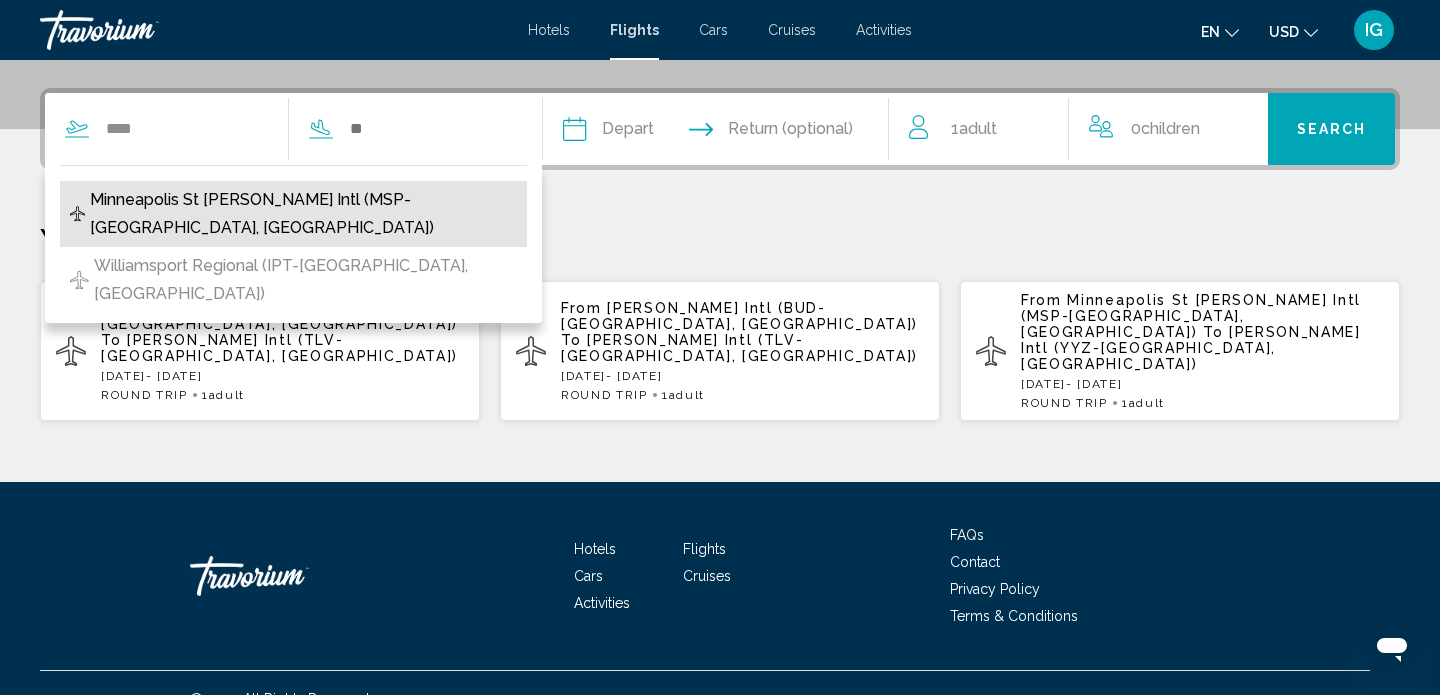click on "Minneapolis St [PERSON_NAME] Intl (MSP-[GEOGRAPHIC_DATA], [GEOGRAPHIC_DATA])" at bounding box center [303, 214] 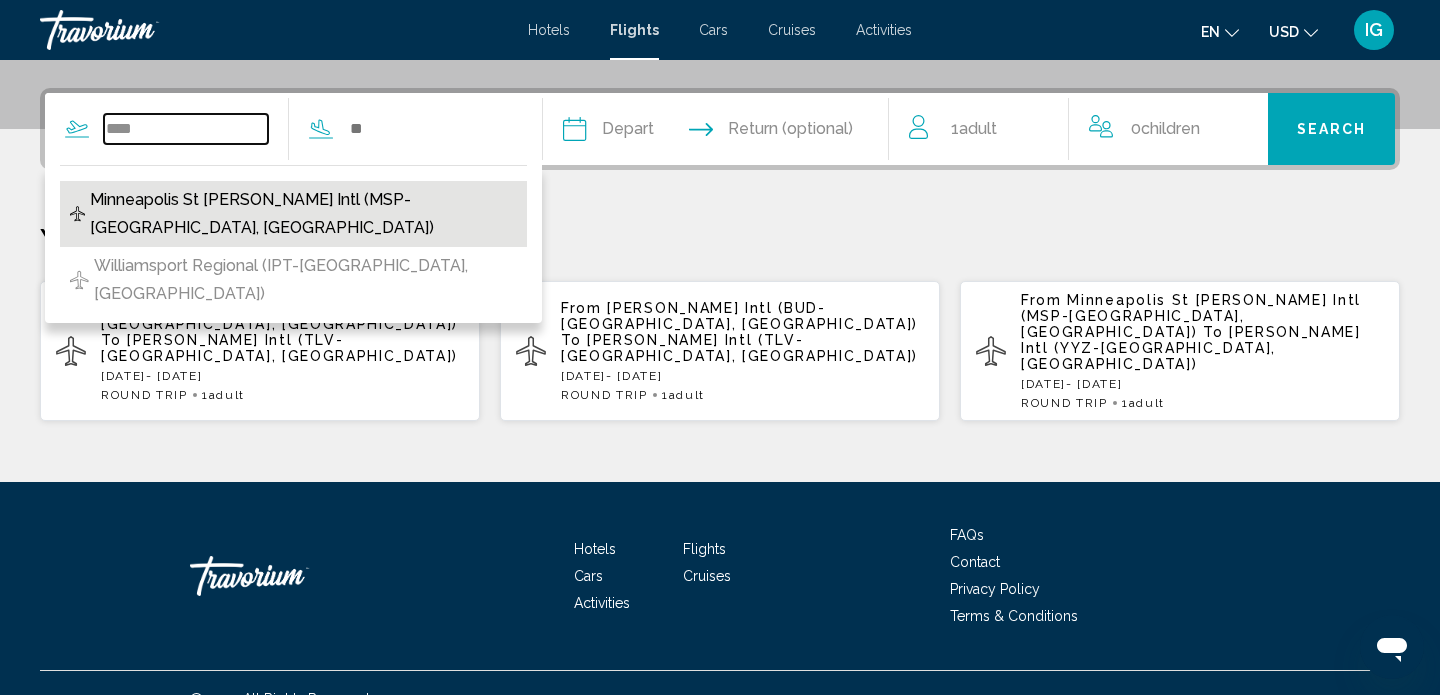 type on "**********" 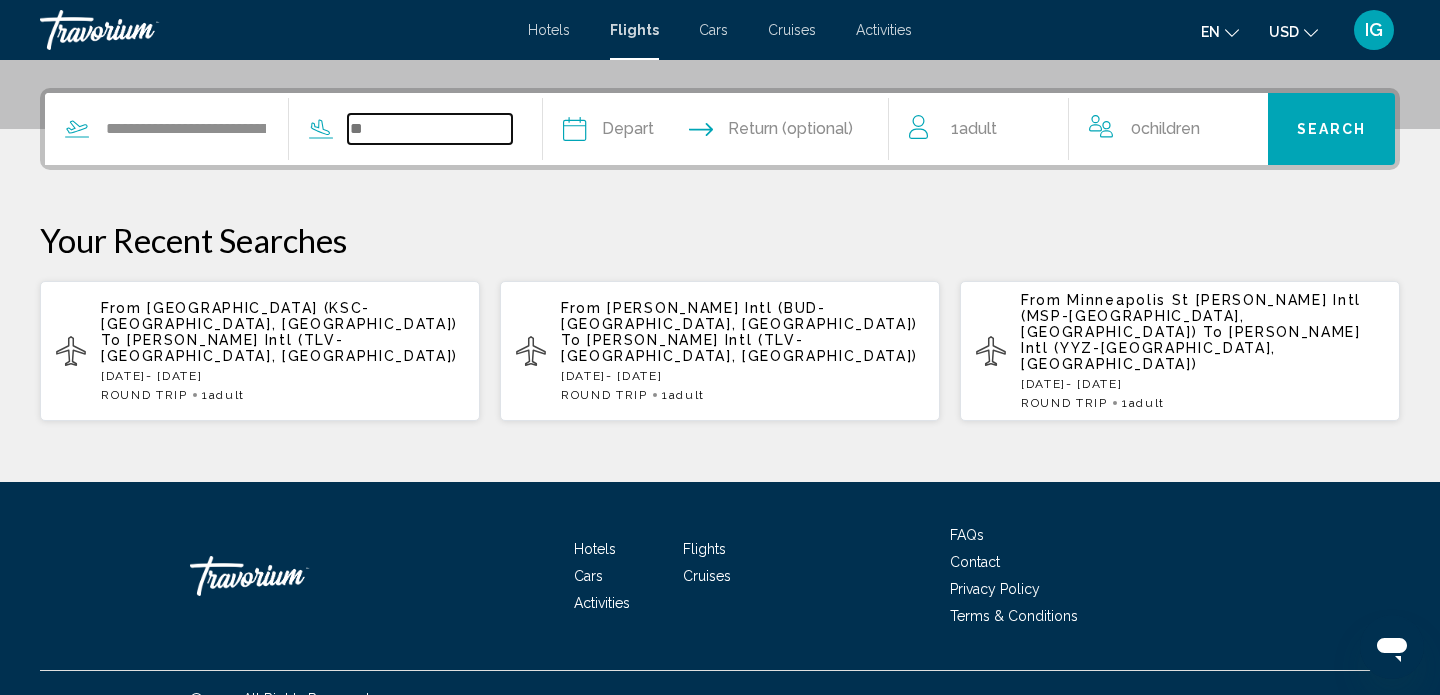 click at bounding box center [430, 129] 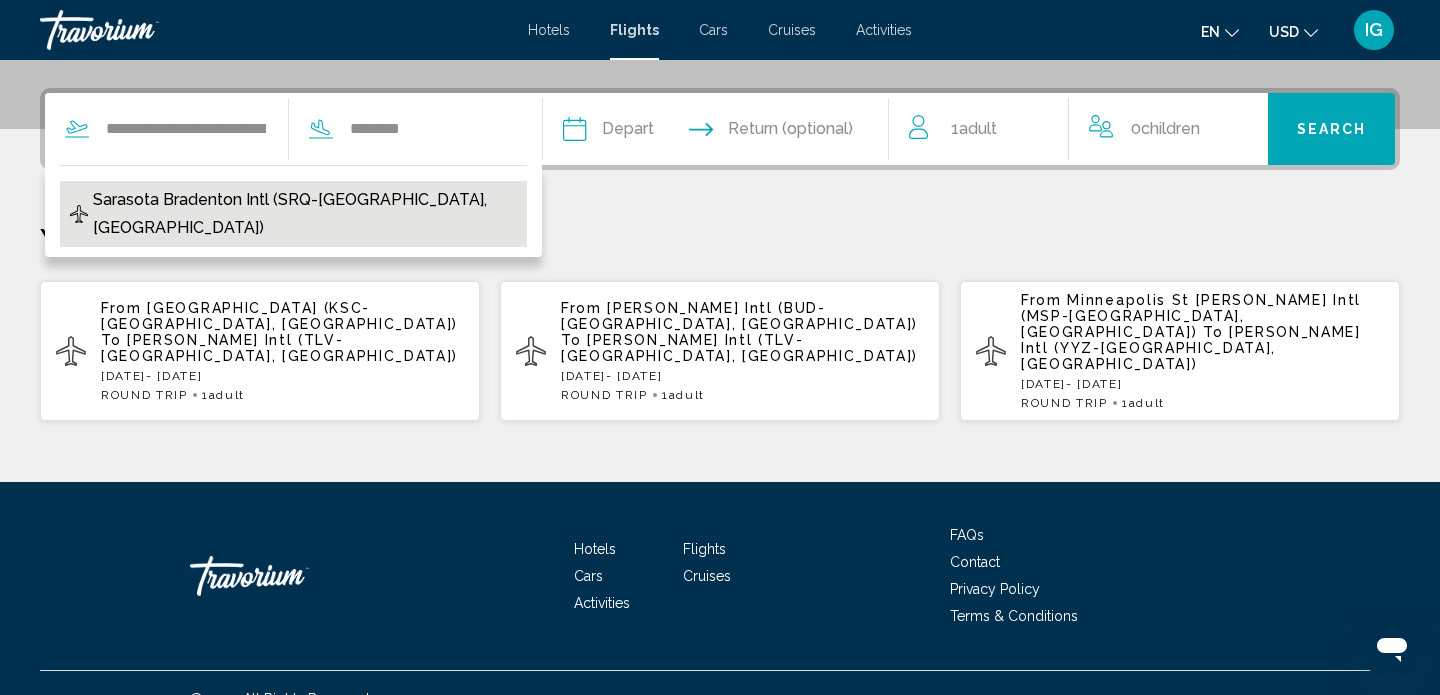 click on "Sarasota Bradenton Intl (SRQ-[GEOGRAPHIC_DATA], [GEOGRAPHIC_DATA])" at bounding box center (305, 214) 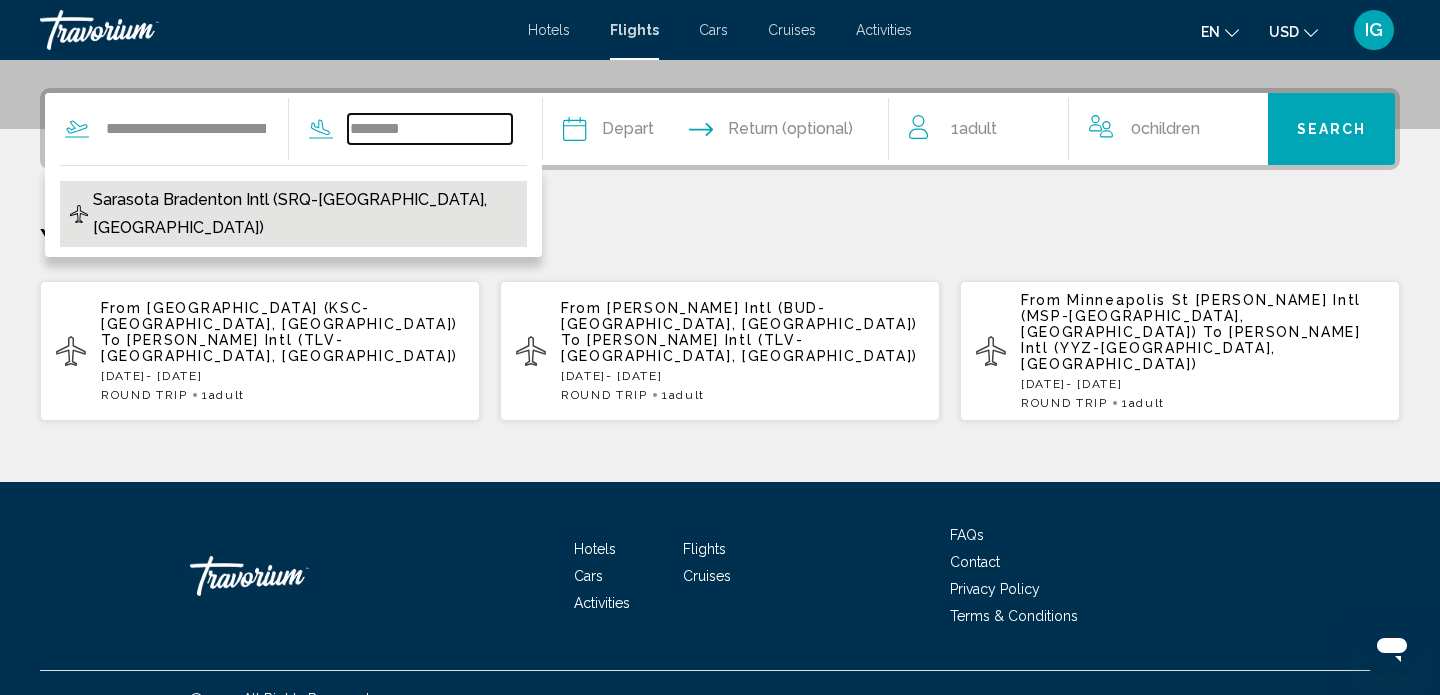type on "**********" 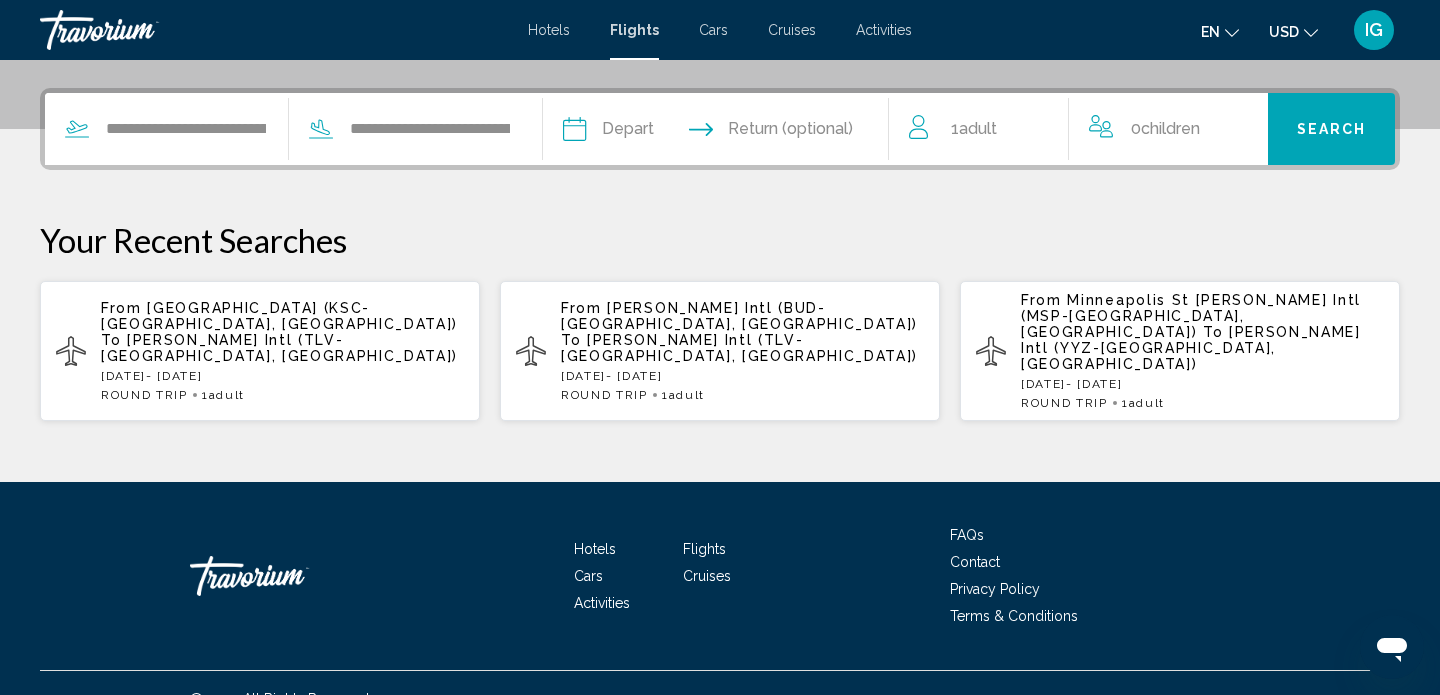 click at bounding box center (643, 132) 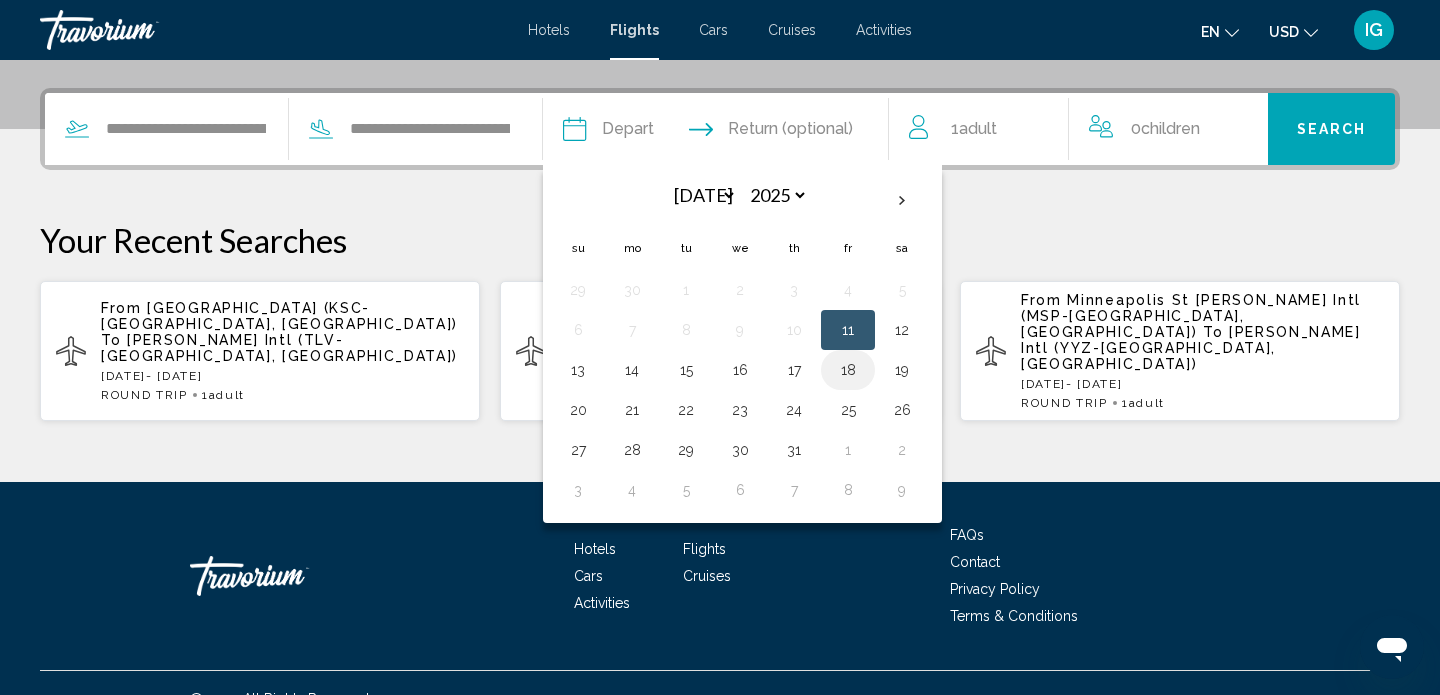 click on "18" at bounding box center (848, 370) 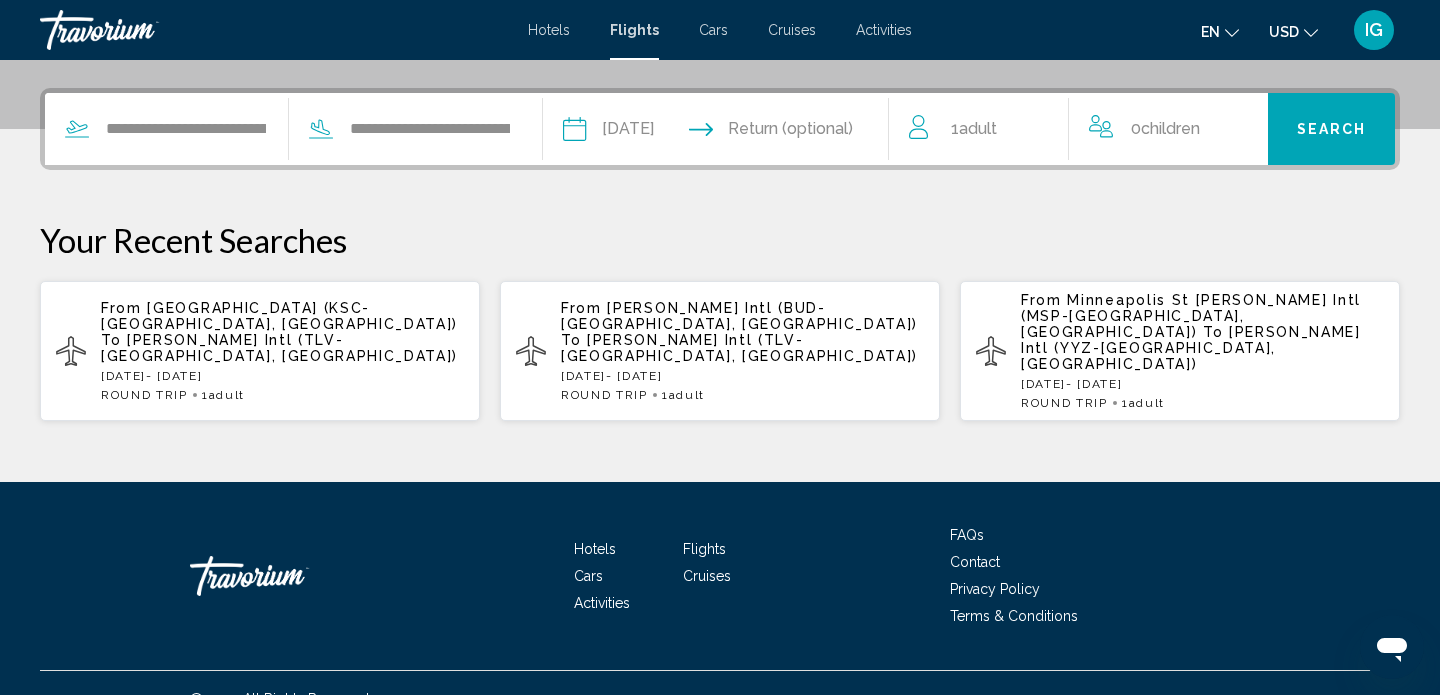 click at bounding box center [811, 132] 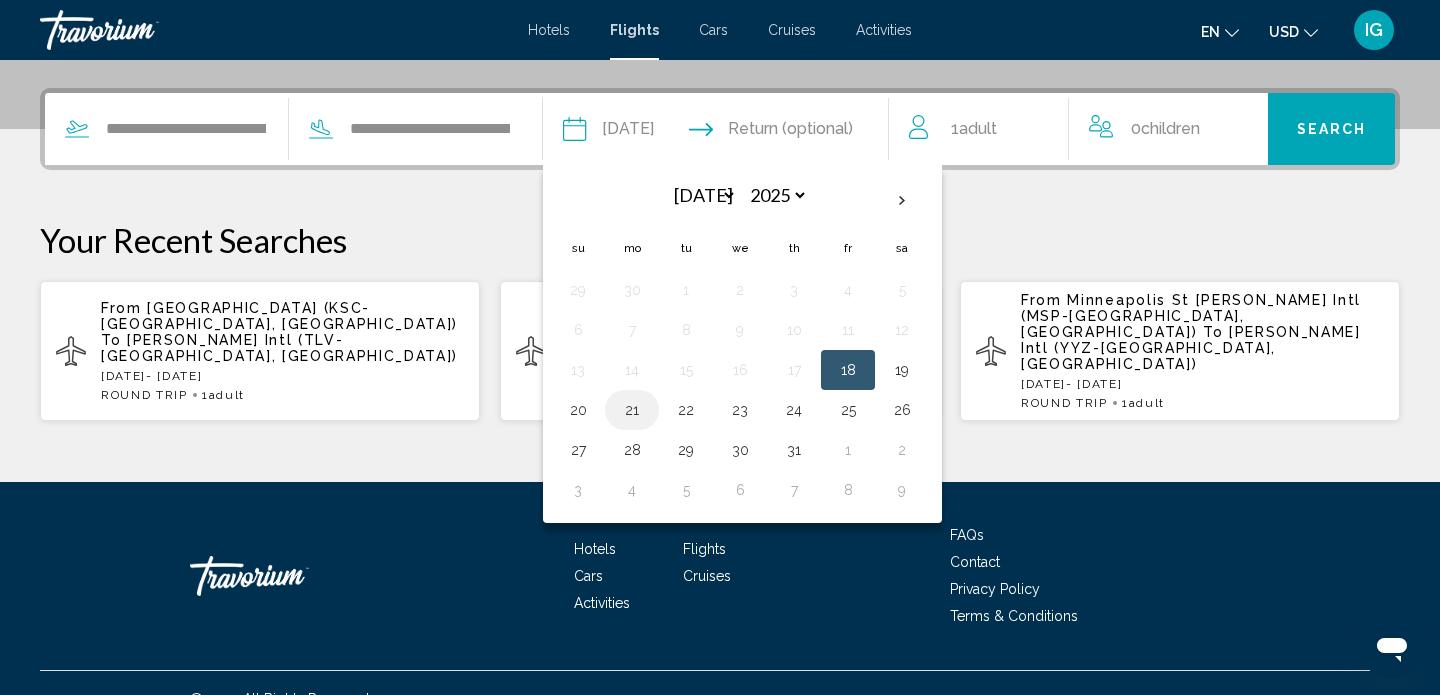 click on "21" at bounding box center (632, 410) 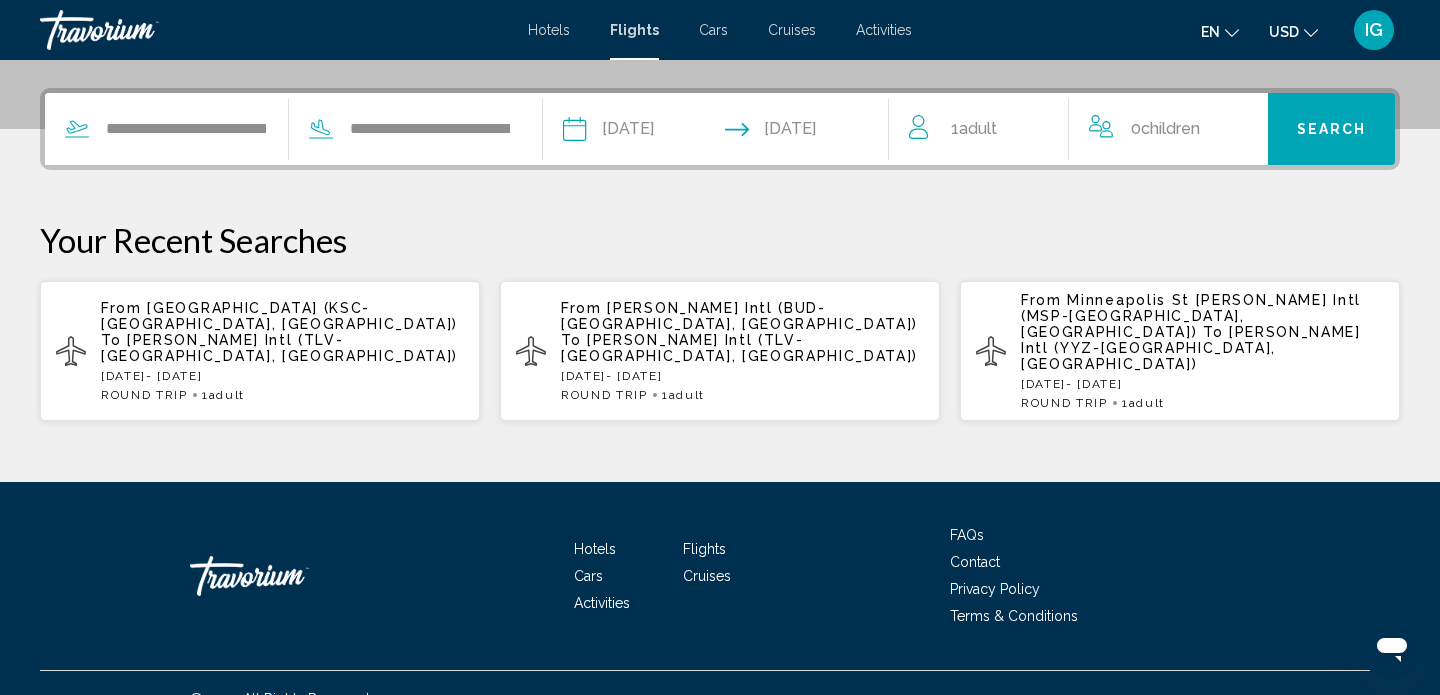 click on "1  Adult Adults" at bounding box center (988, 129) 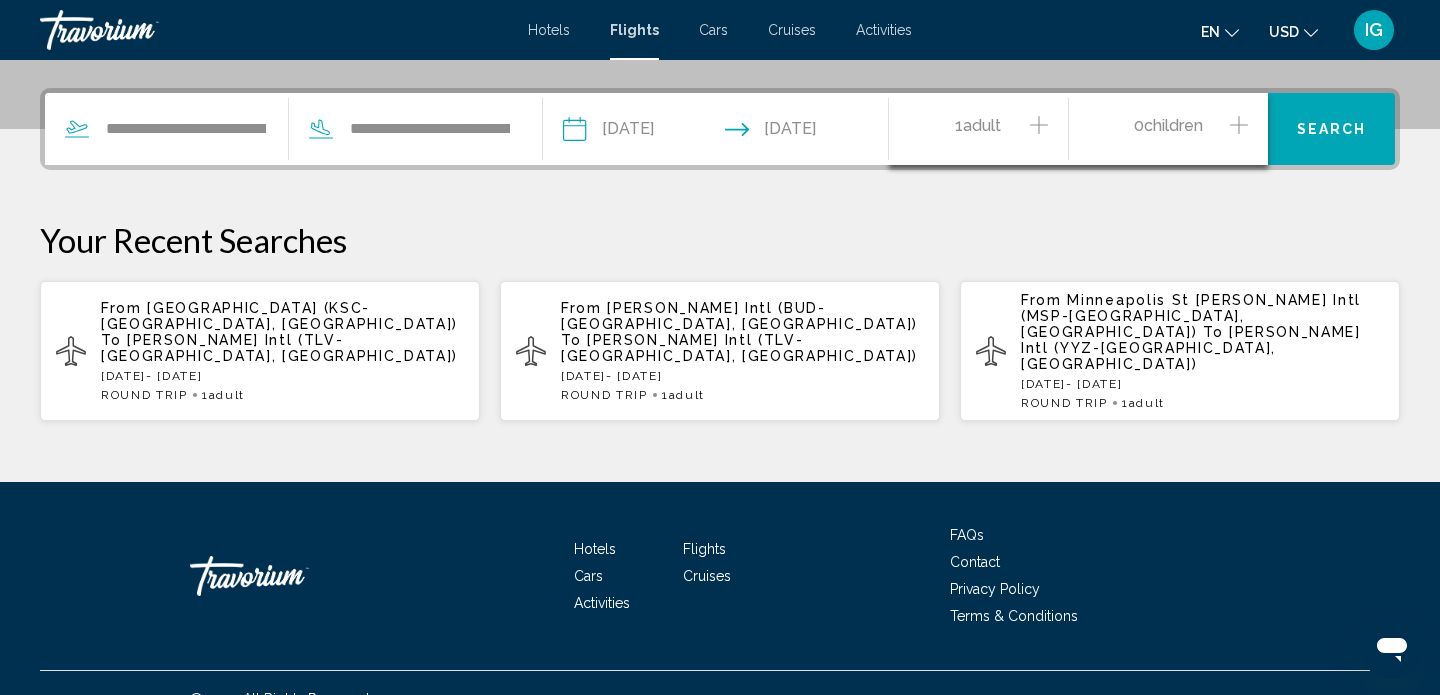 click 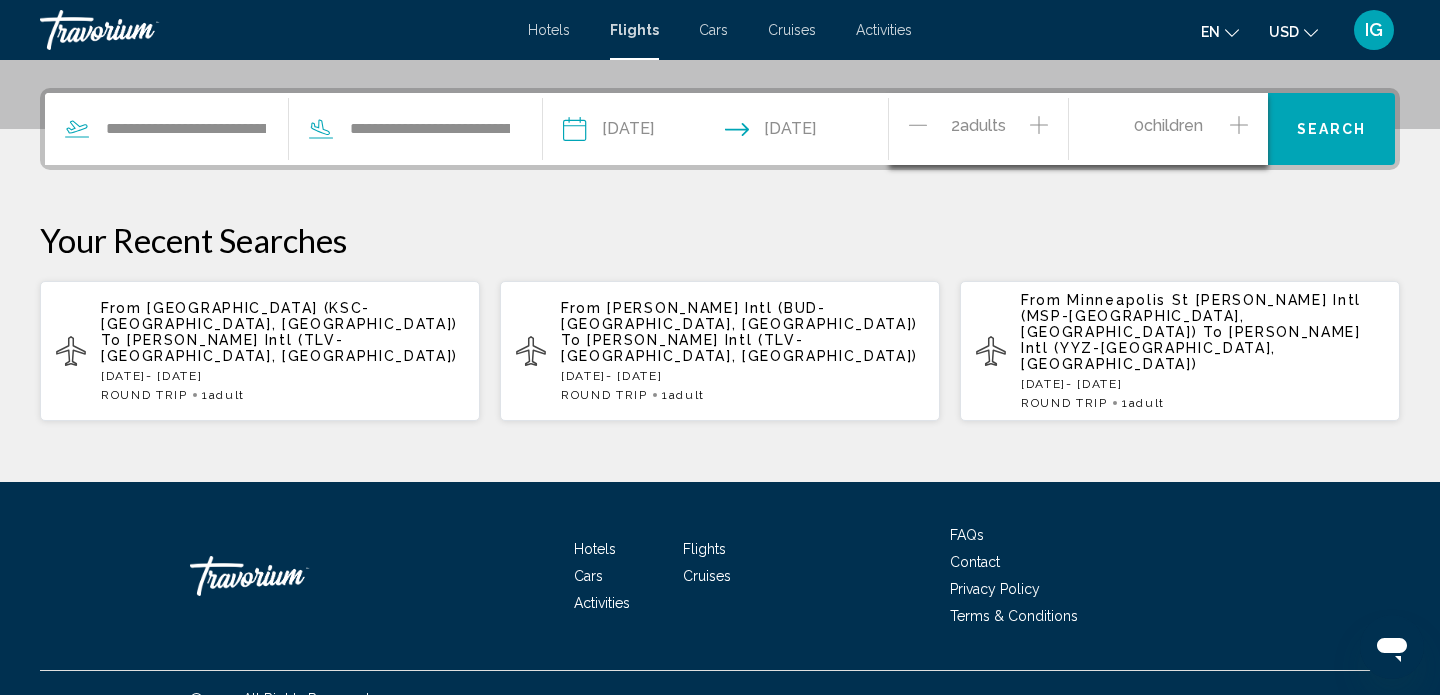click 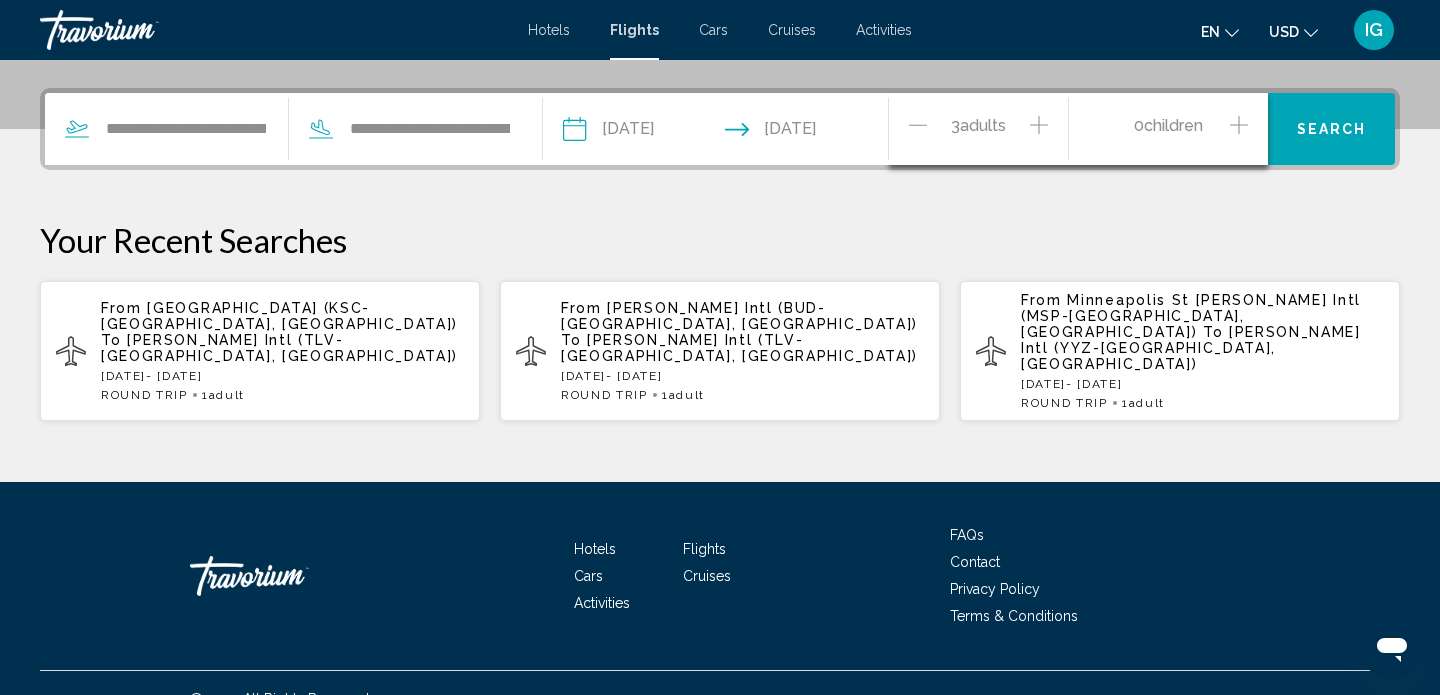 click 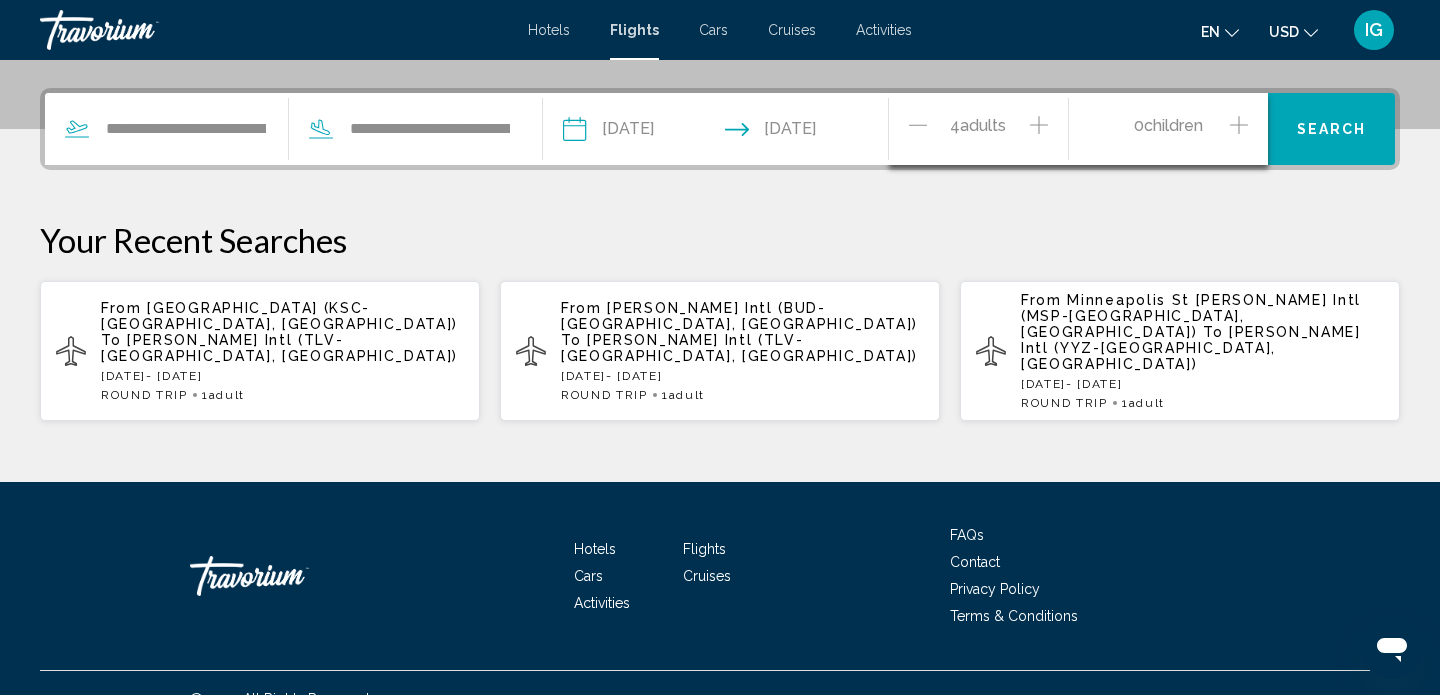 click 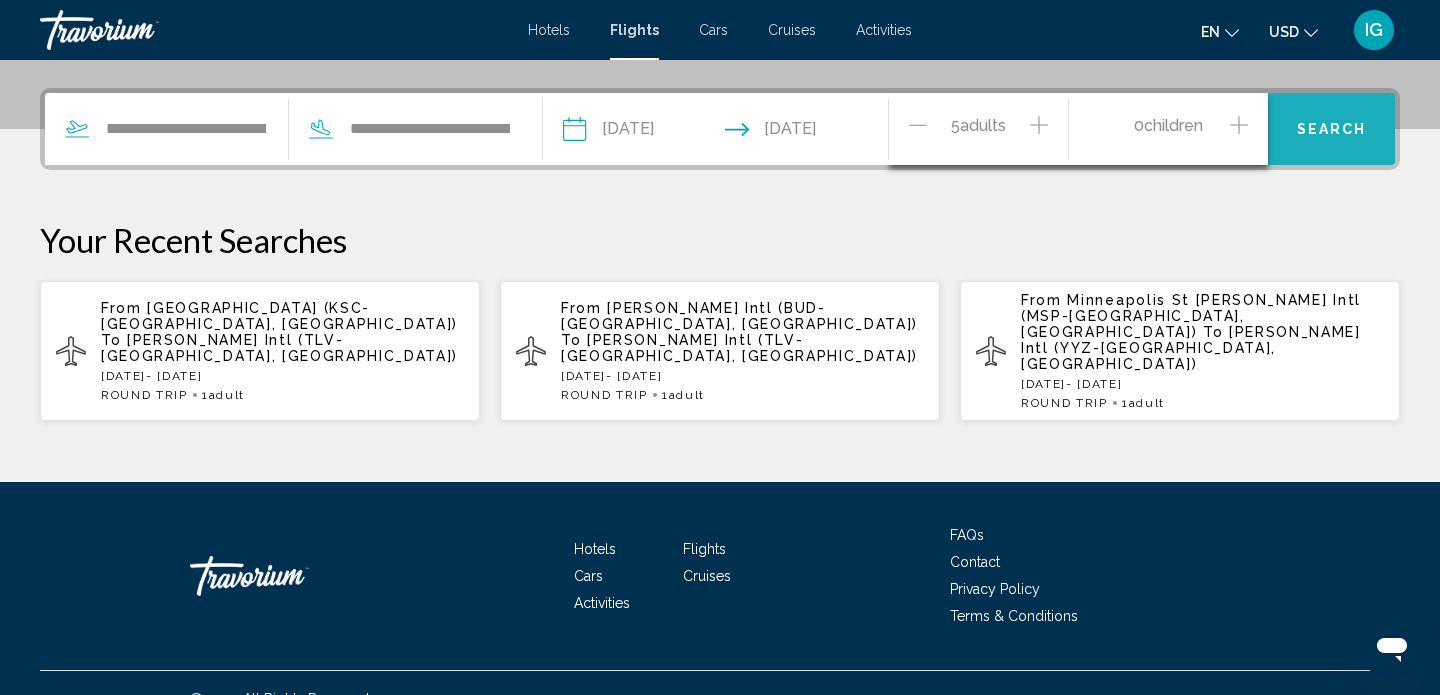 click on "Search" at bounding box center (1332, 130) 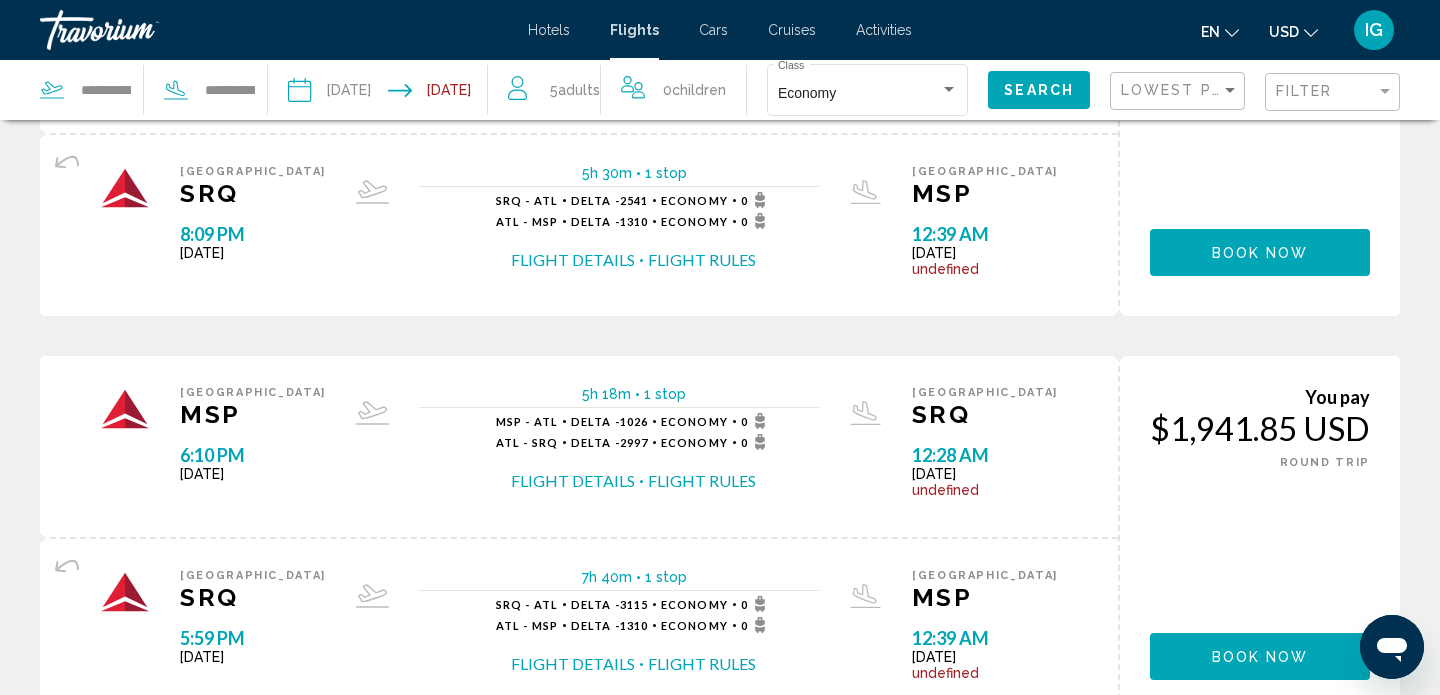 scroll, scrollTop: 0, scrollLeft: 0, axis: both 